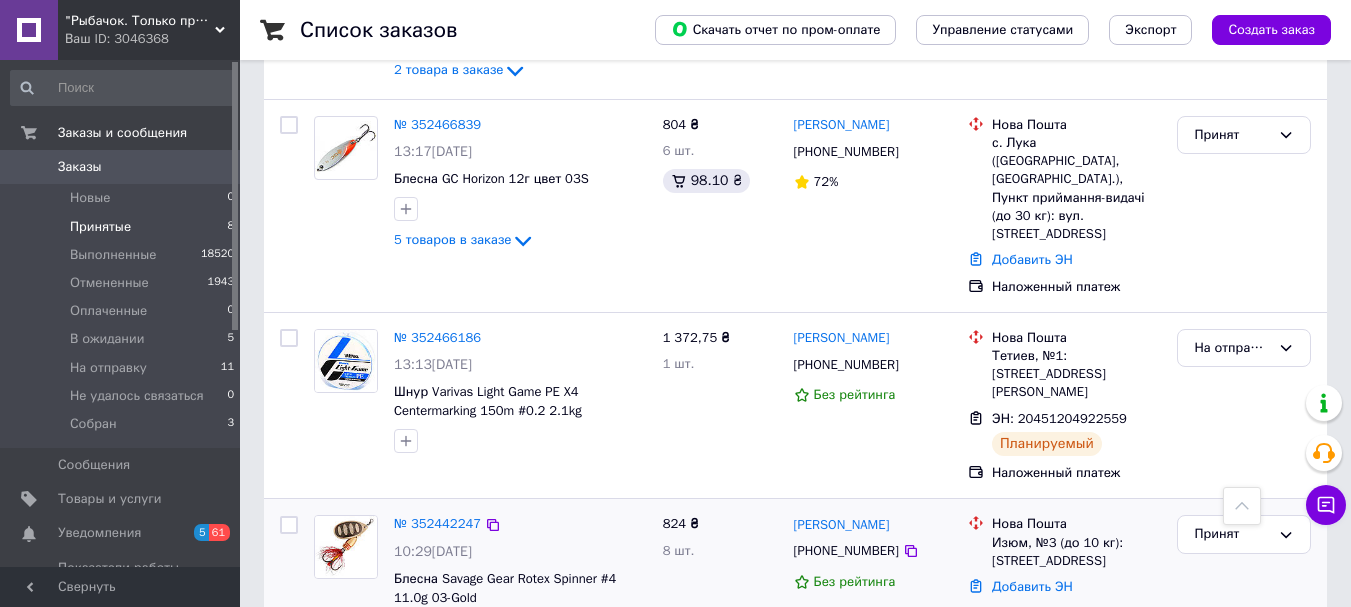 scroll, scrollTop: 1076, scrollLeft: 0, axis: vertical 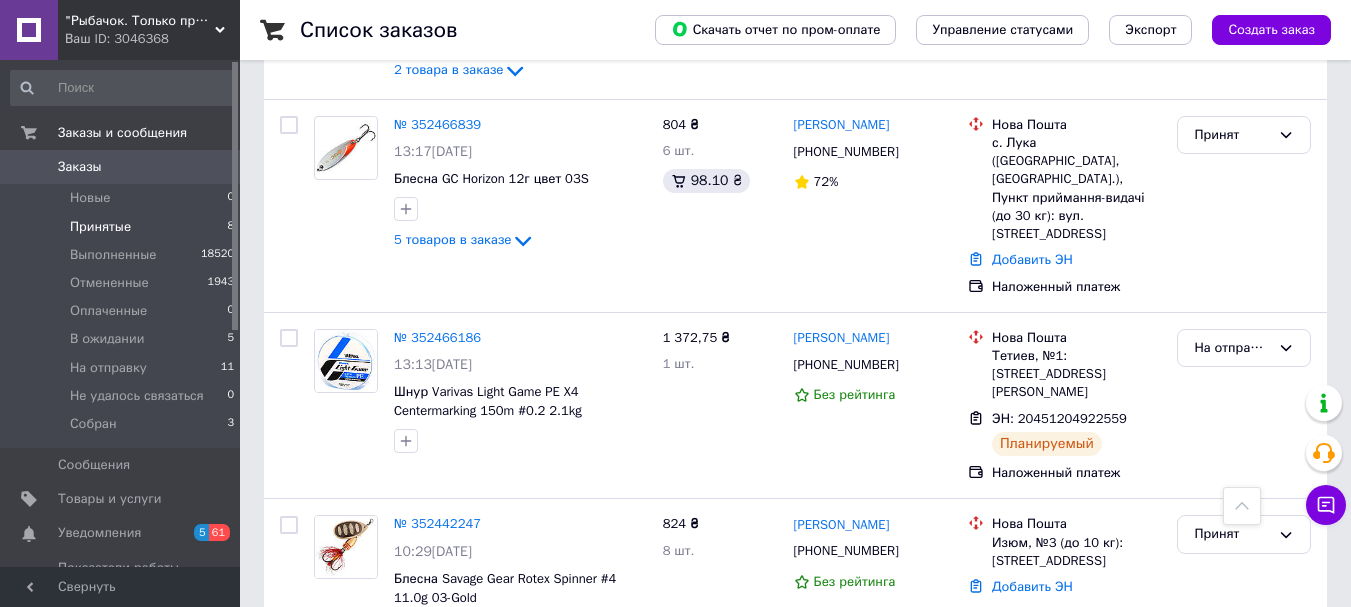 click on "Заказы" at bounding box center (80, 167) 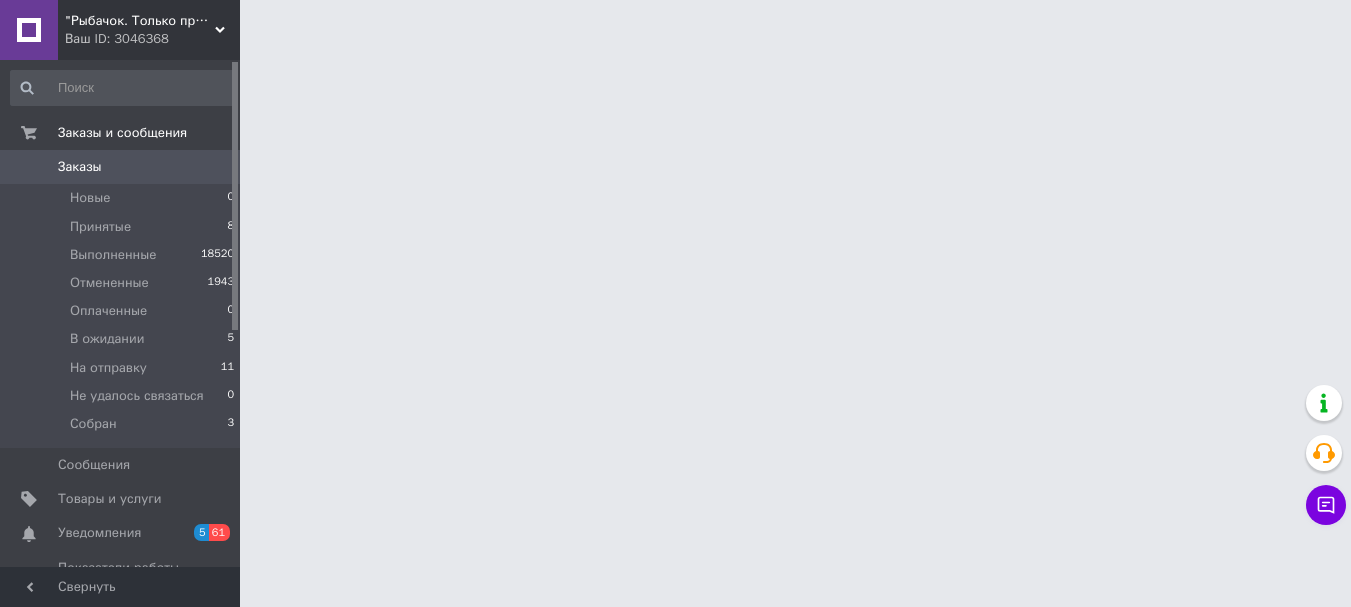 scroll, scrollTop: 0, scrollLeft: 0, axis: both 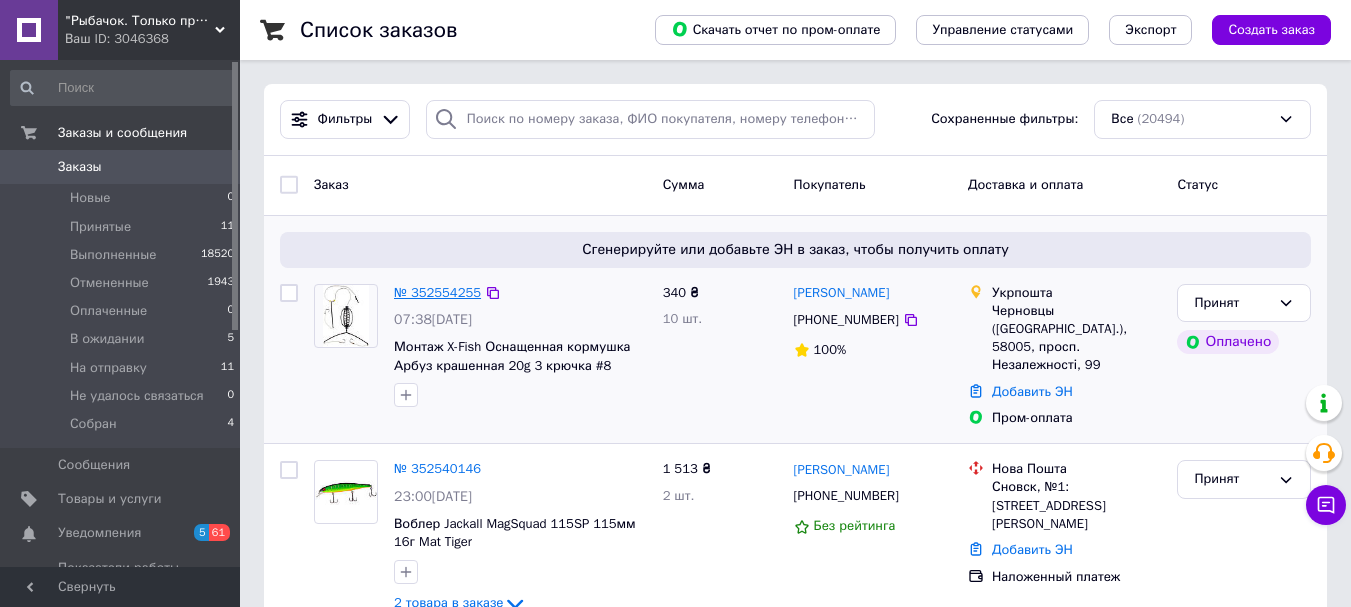 click on "№ 352554255" at bounding box center (437, 292) 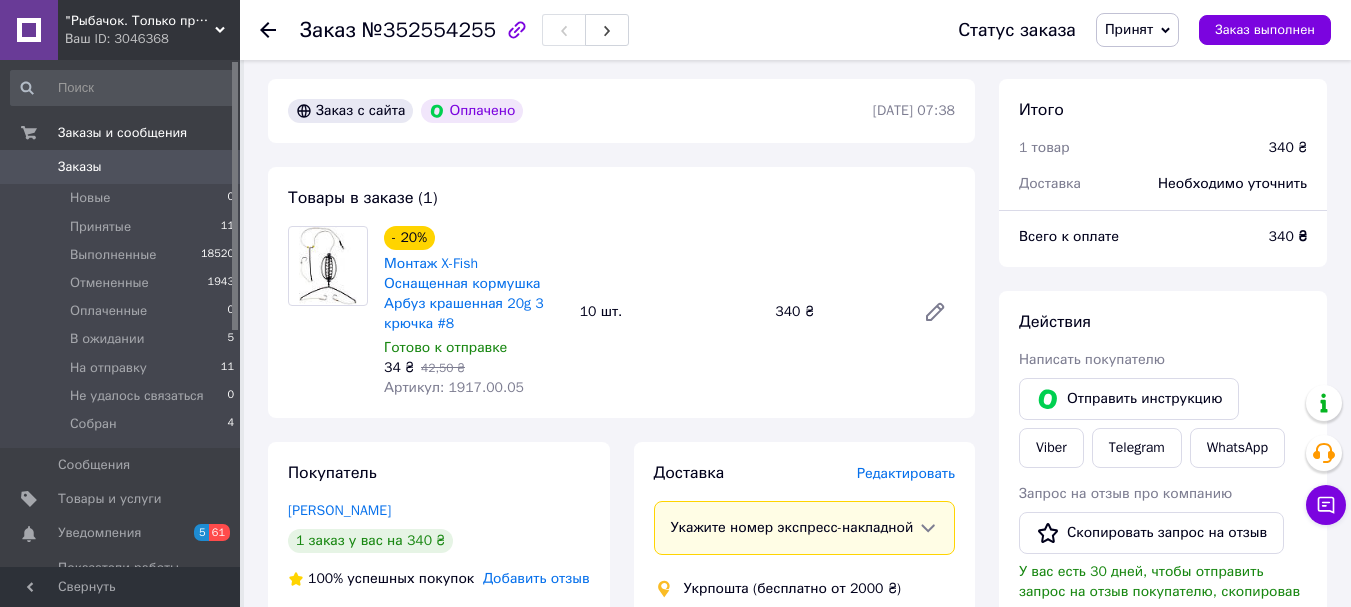 scroll, scrollTop: 100, scrollLeft: 0, axis: vertical 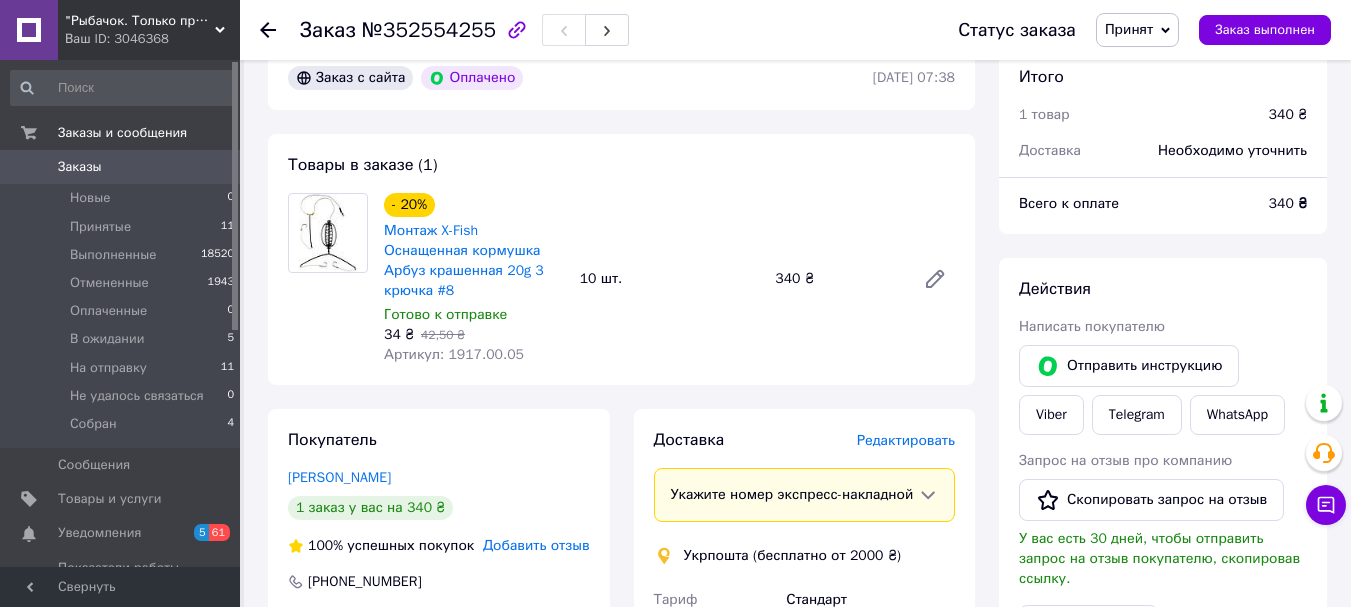 click on "Артикул: 1917.00.05" at bounding box center [454, 354] 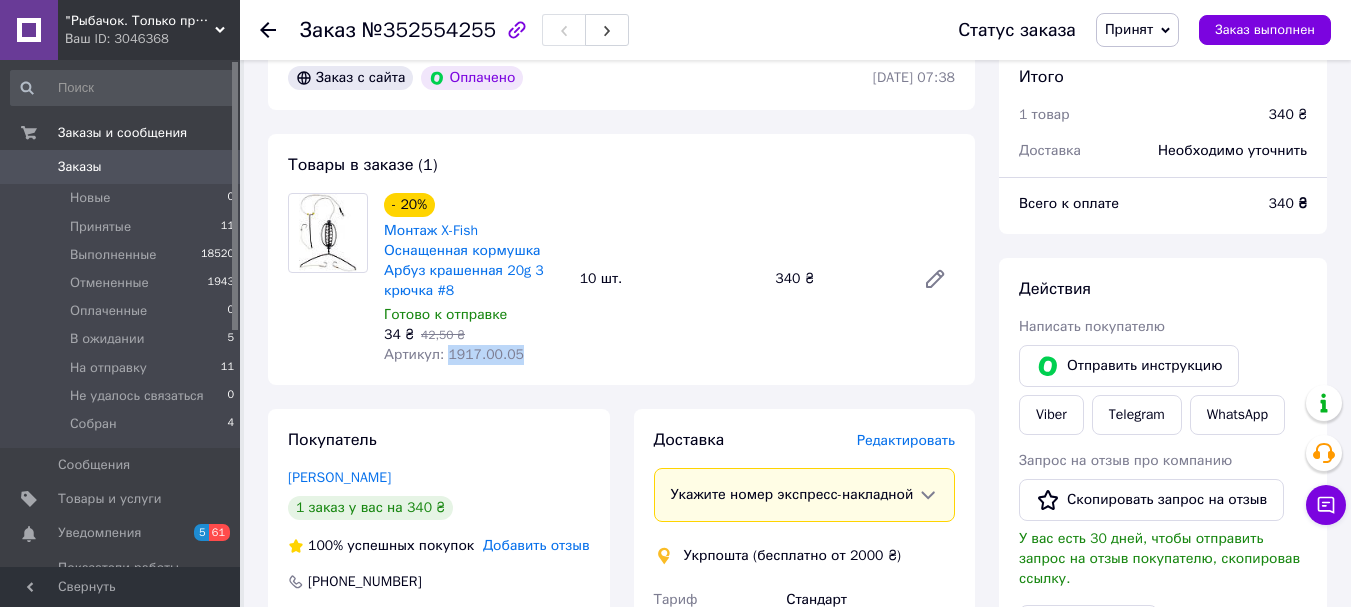 click on "Артикул: 1917.00.05" at bounding box center (454, 354) 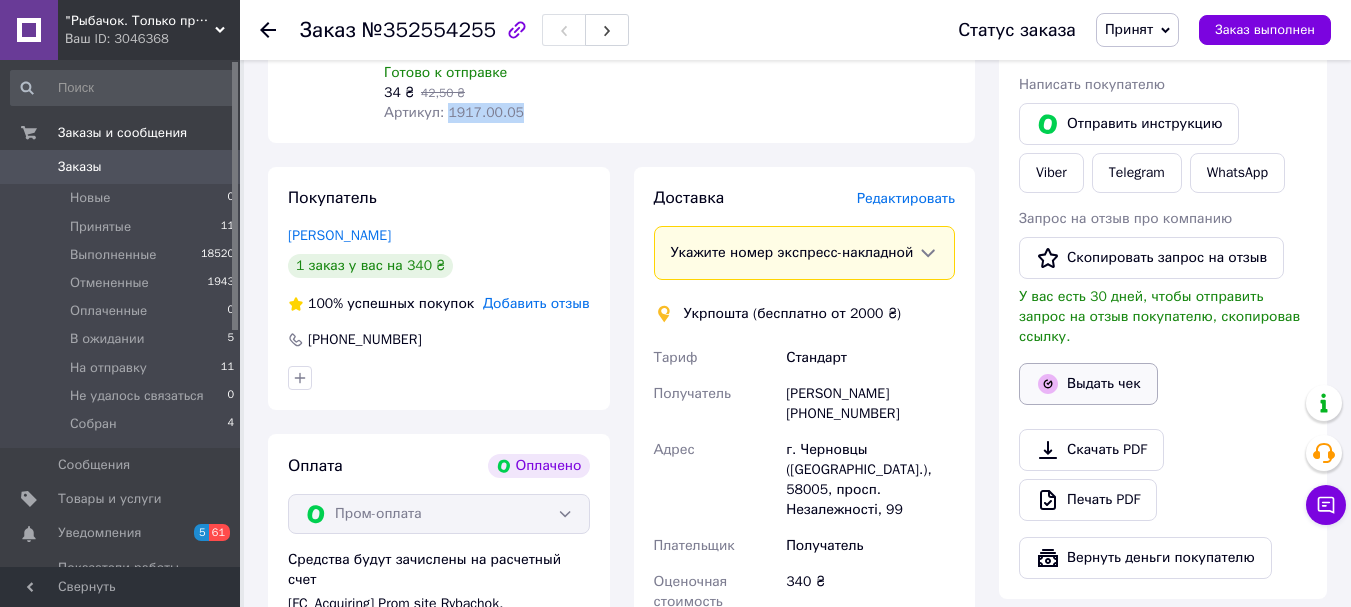 scroll, scrollTop: 400, scrollLeft: 0, axis: vertical 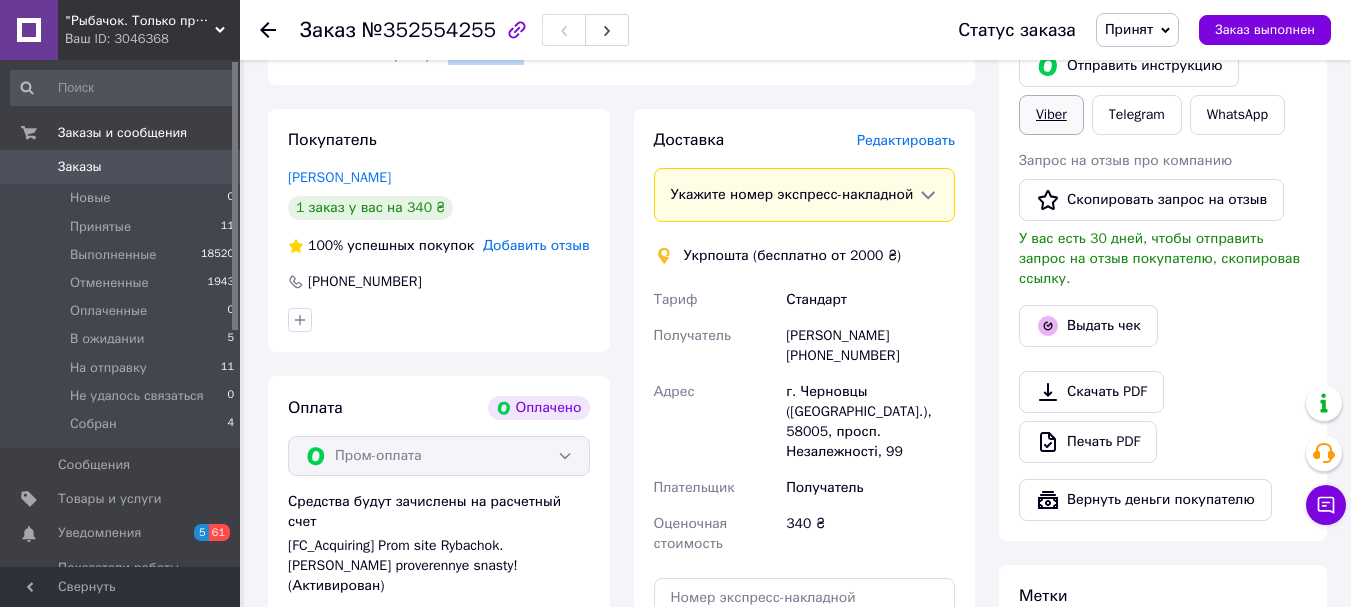 click on "Viber" at bounding box center (1051, 115) 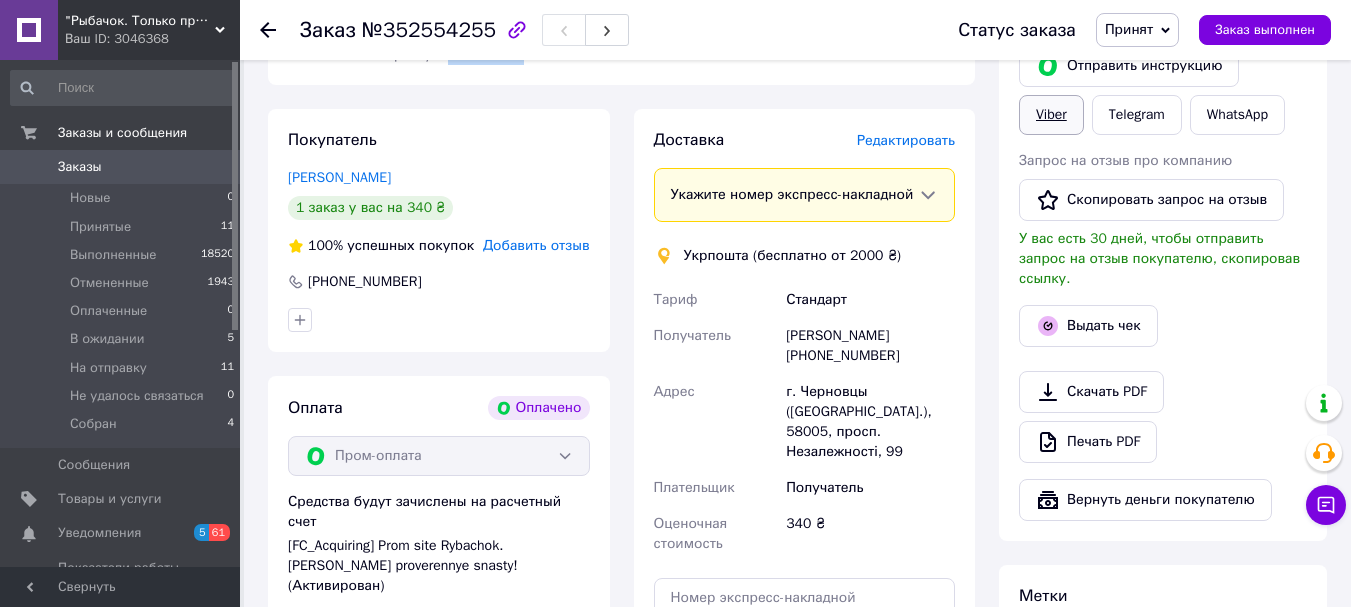 click on "Viber" at bounding box center (1051, 115) 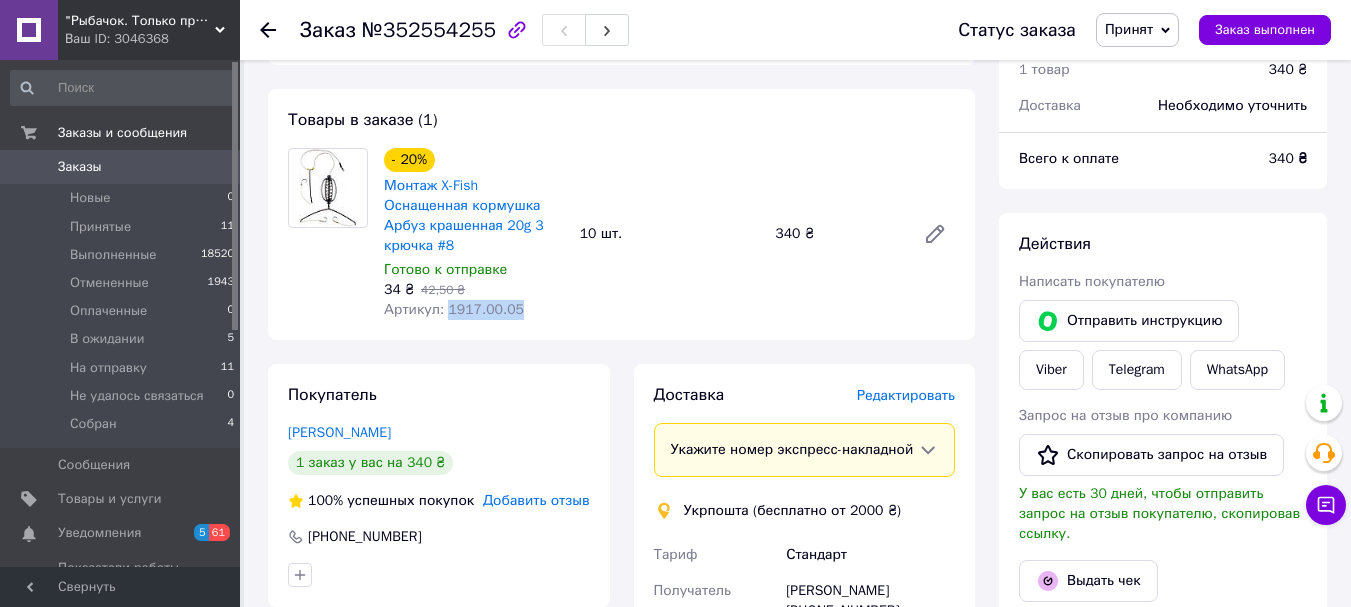 scroll, scrollTop: 0, scrollLeft: 0, axis: both 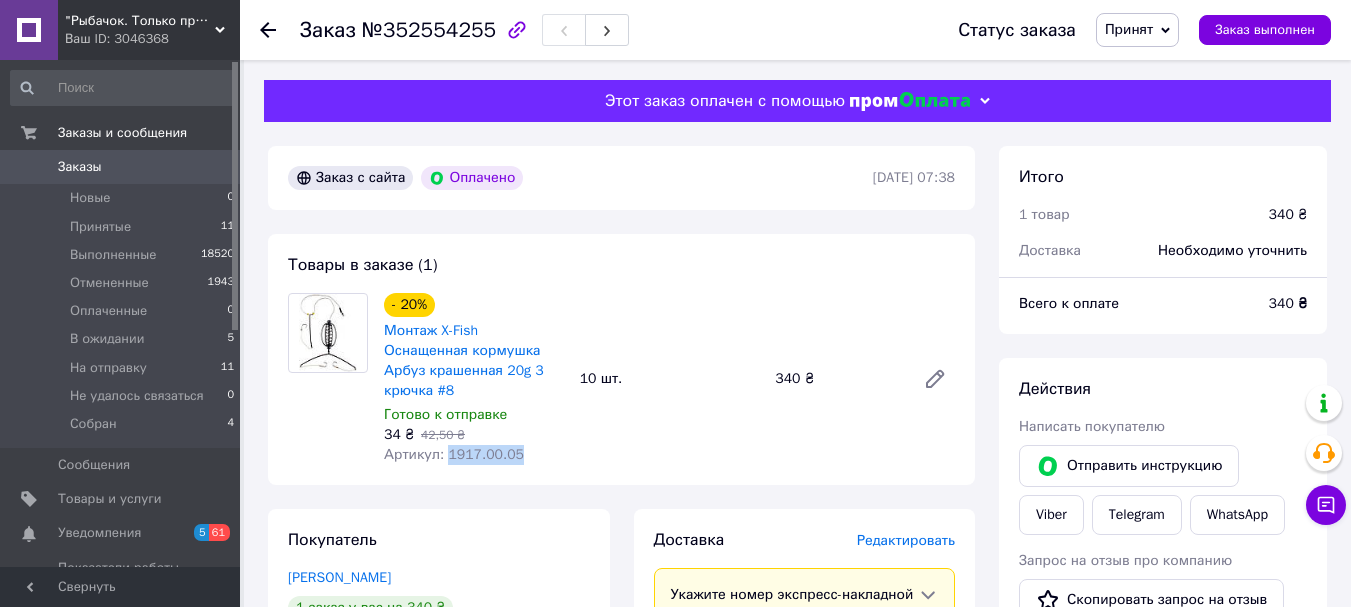 click on "Принят" at bounding box center [1137, 30] 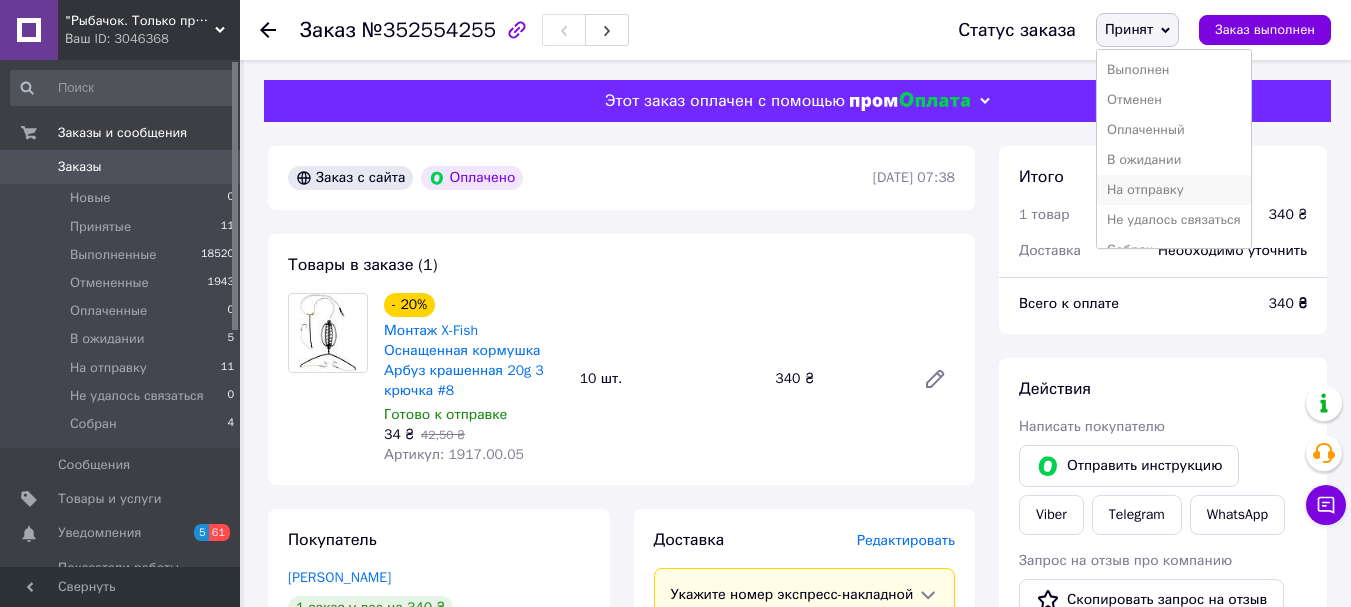 click on "На отправку" at bounding box center (1174, 190) 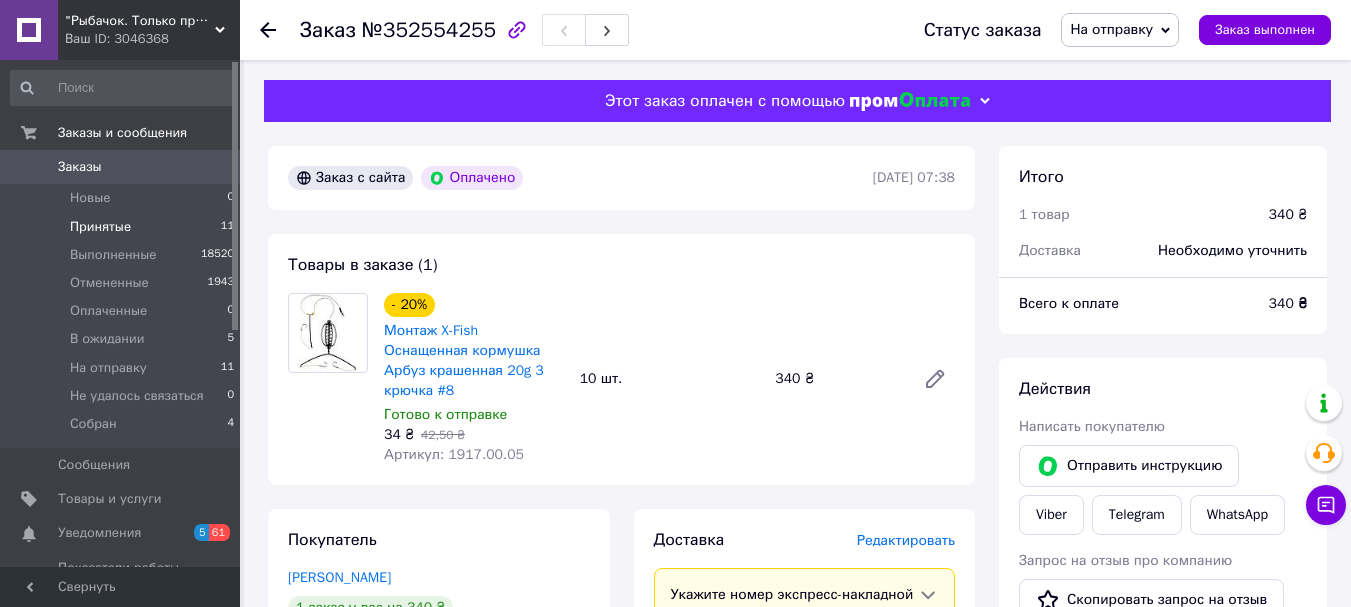 click on "Принятые" at bounding box center (100, 227) 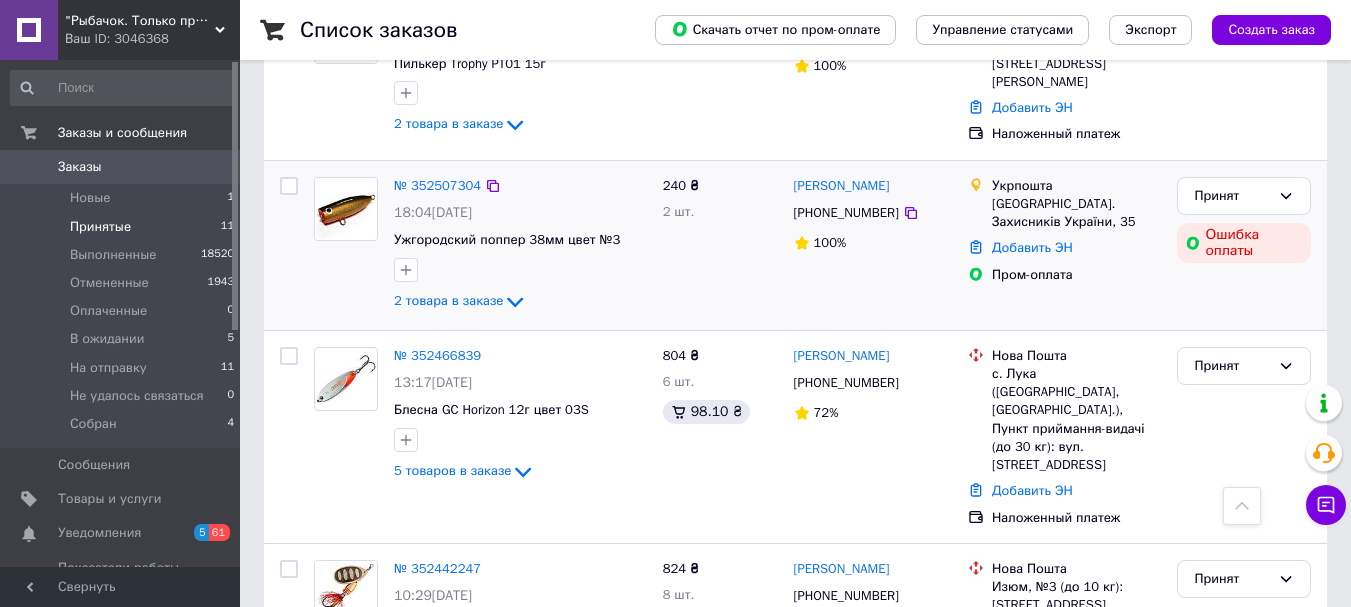 scroll, scrollTop: 1684, scrollLeft: 0, axis: vertical 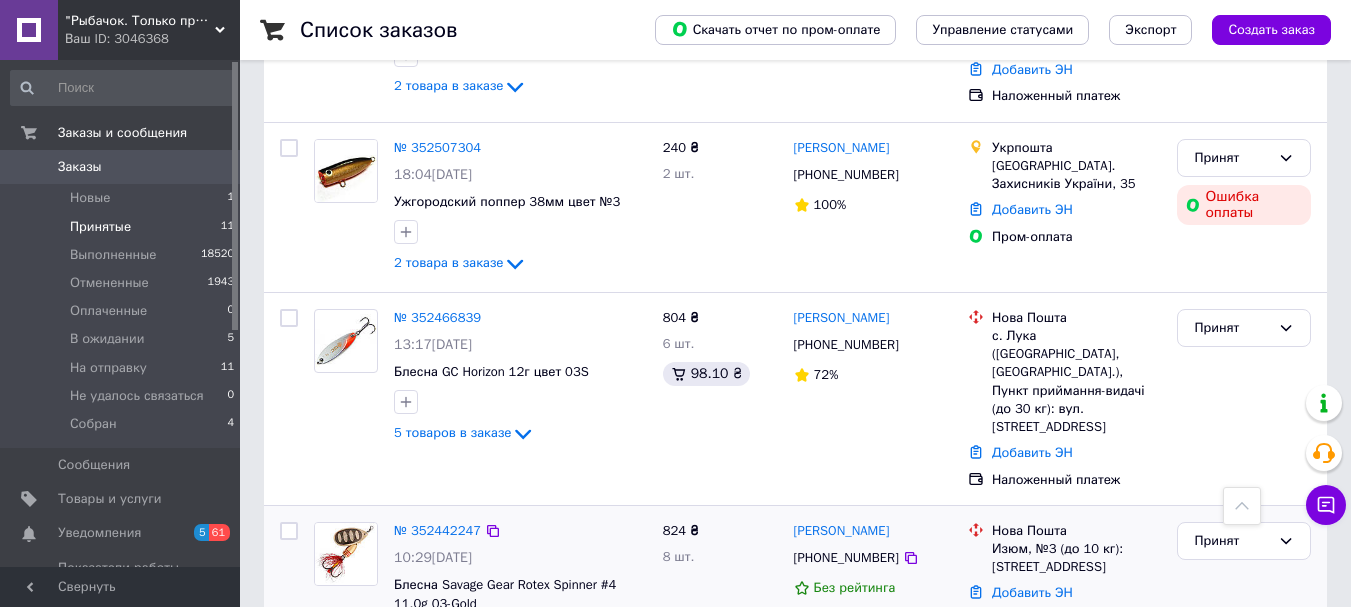 click 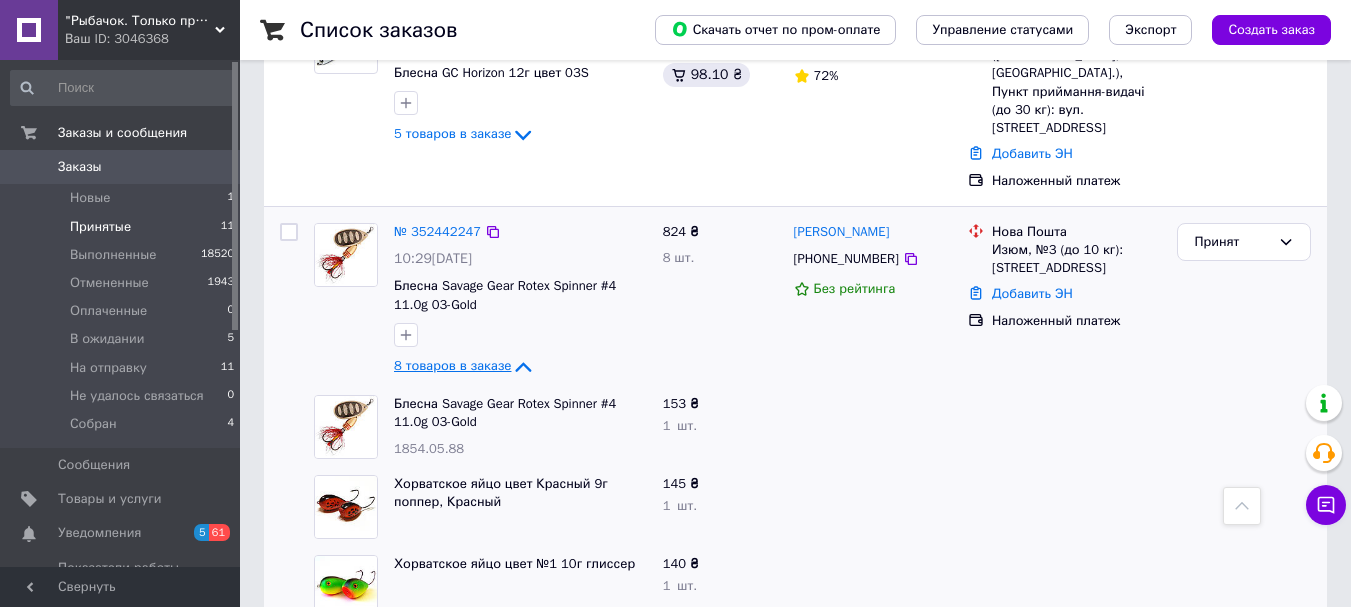 scroll, scrollTop: 1984, scrollLeft: 0, axis: vertical 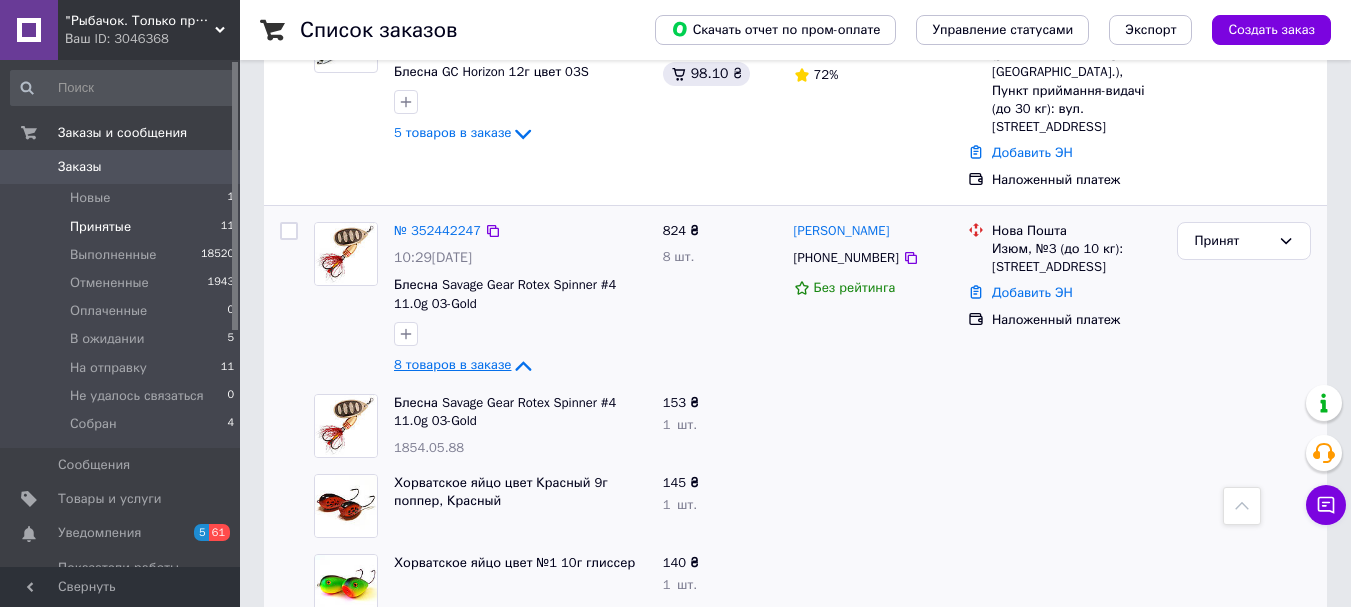 click on "1854.05.88" at bounding box center (429, 447) 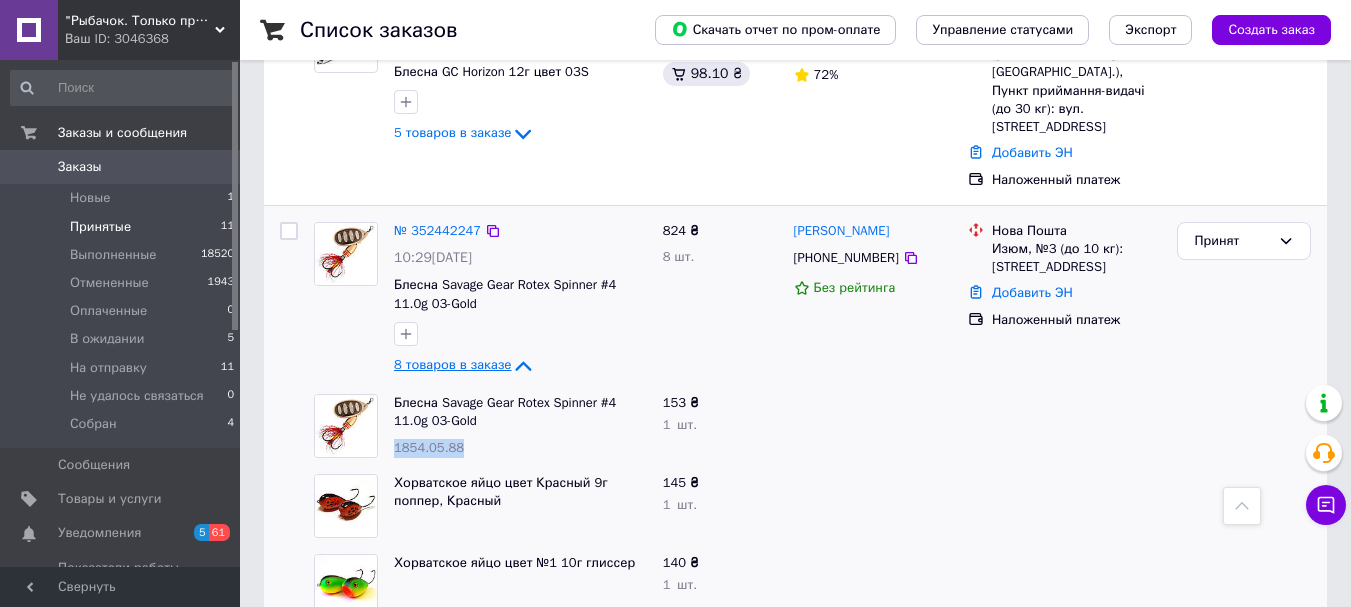click on "1854.05.88" at bounding box center [429, 447] 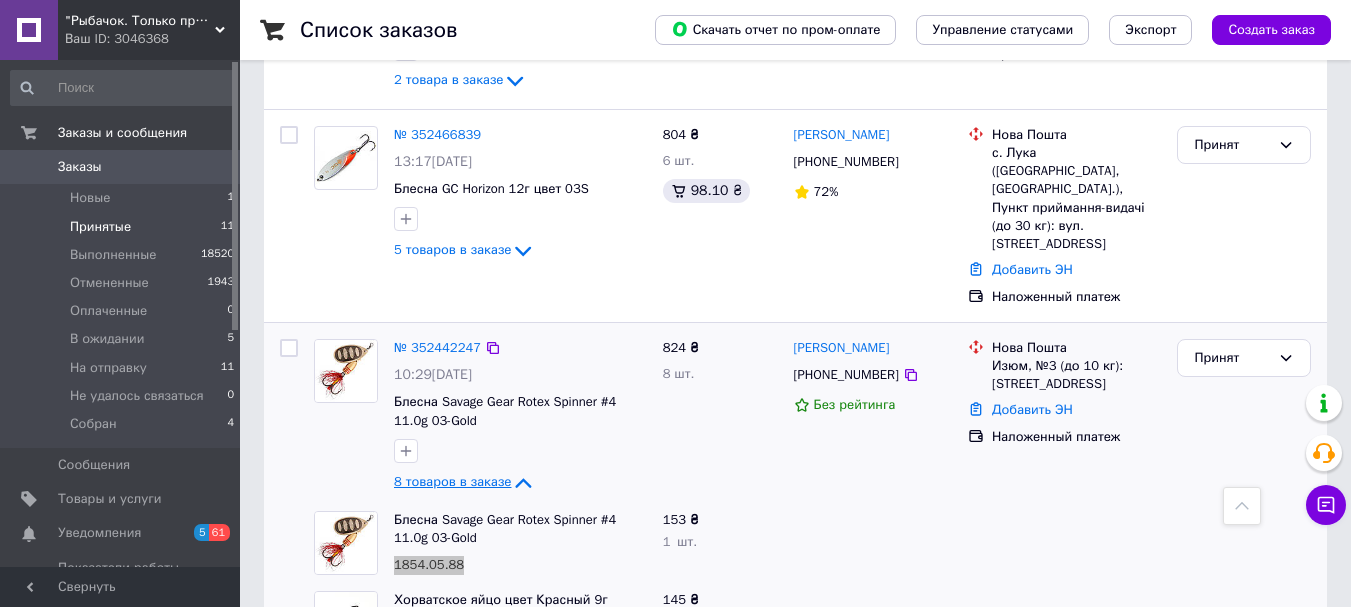 scroll, scrollTop: 1825, scrollLeft: 0, axis: vertical 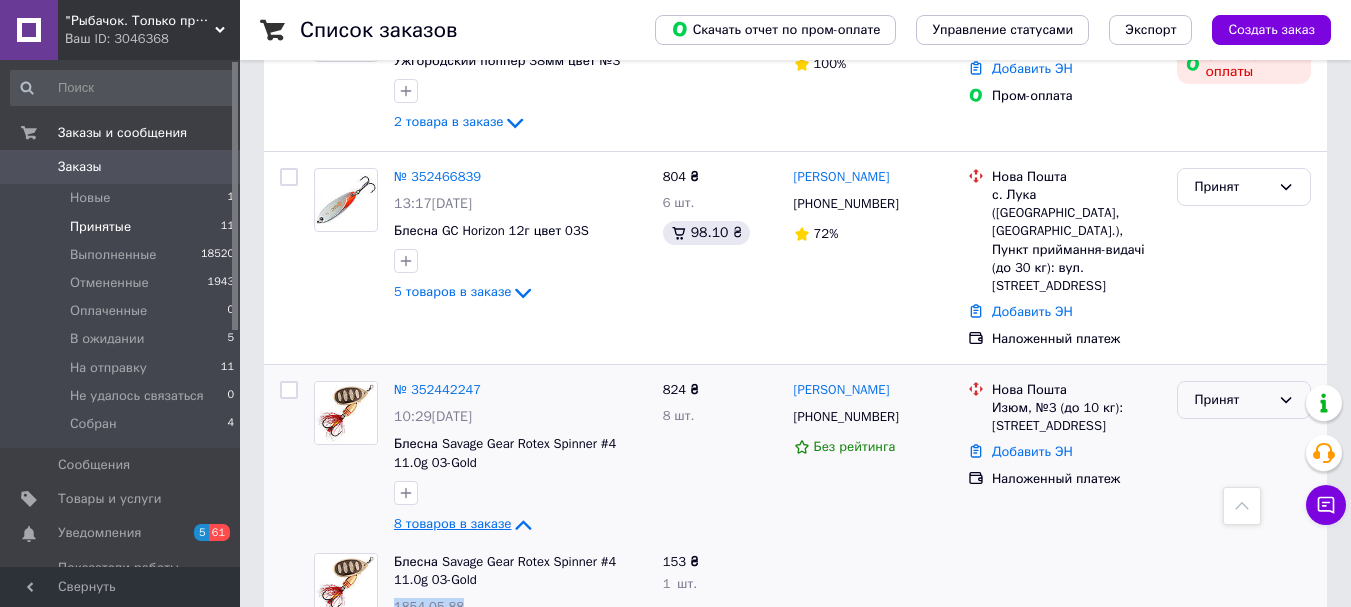 click on "Принят" at bounding box center (1232, 400) 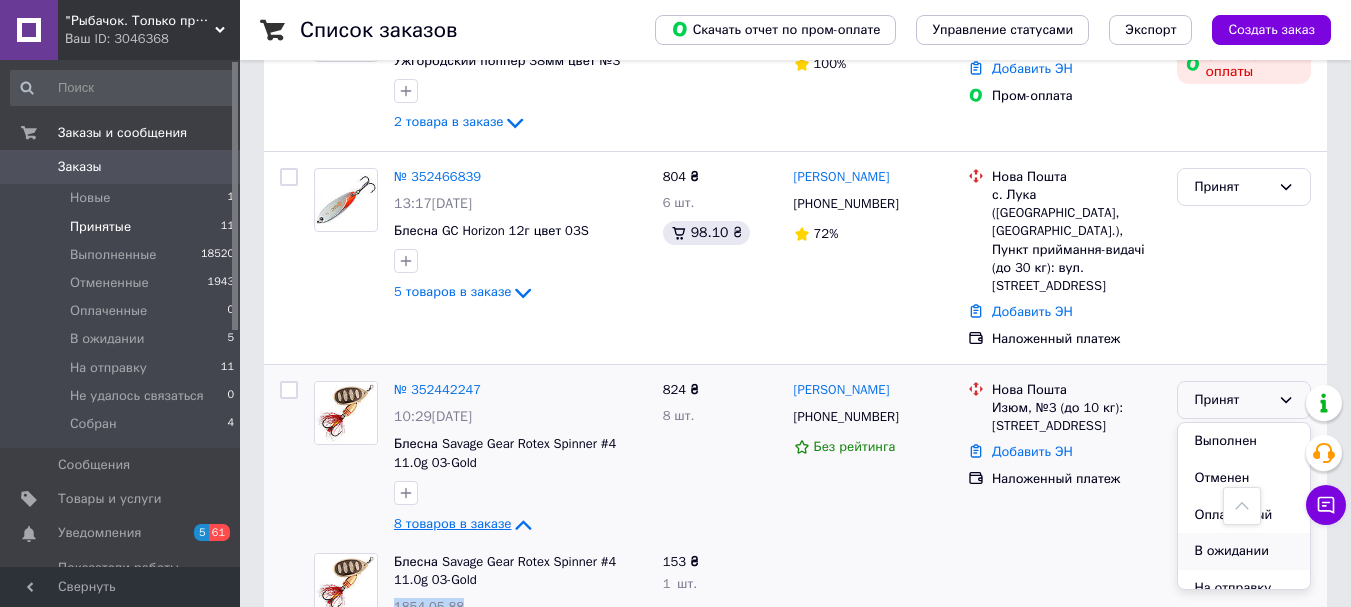 scroll, scrollTop: 100, scrollLeft: 0, axis: vertical 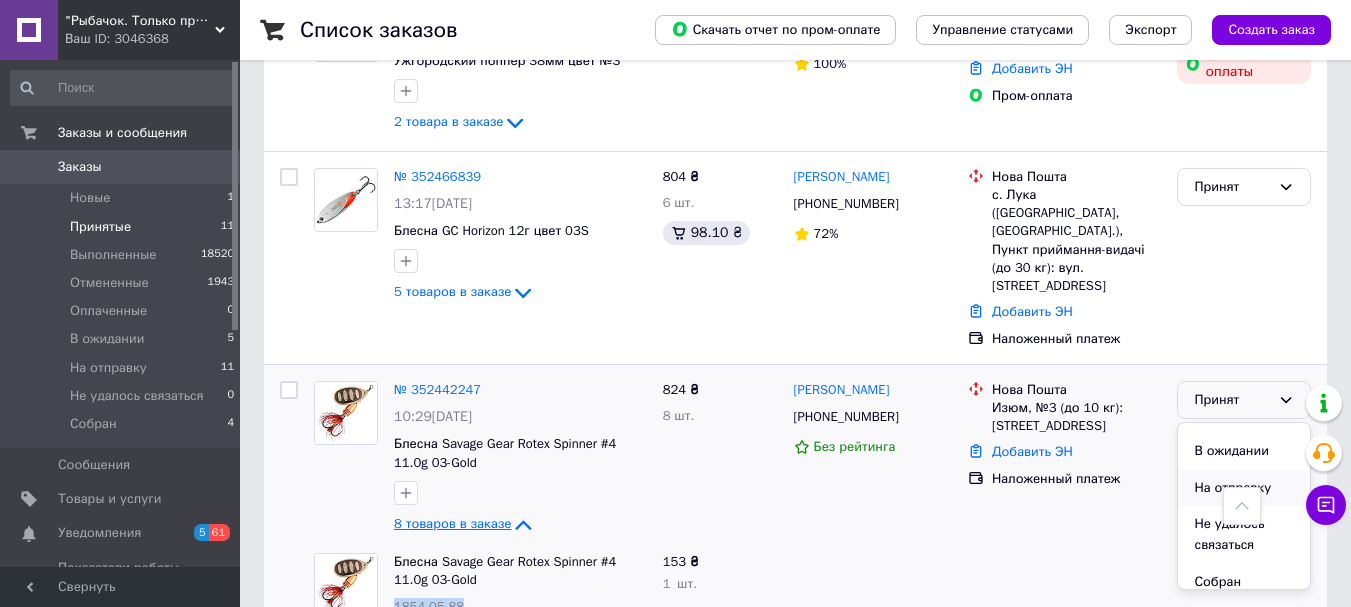 click on "На отправку" at bounding box center (1244, 488) 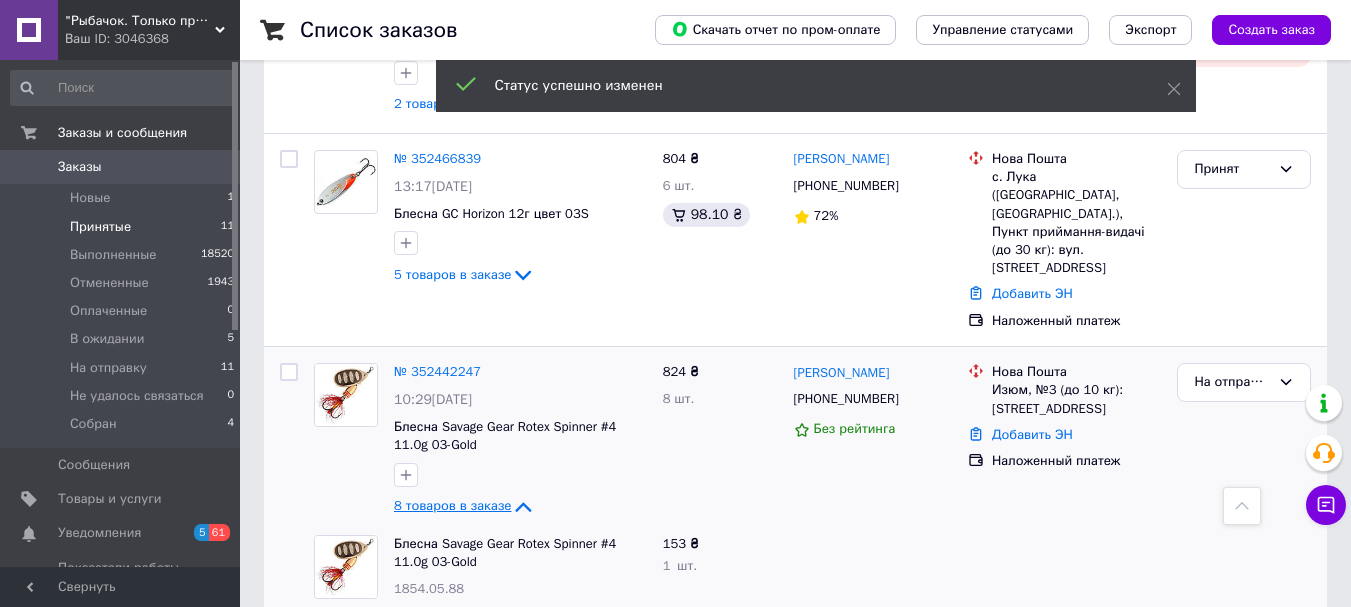 click 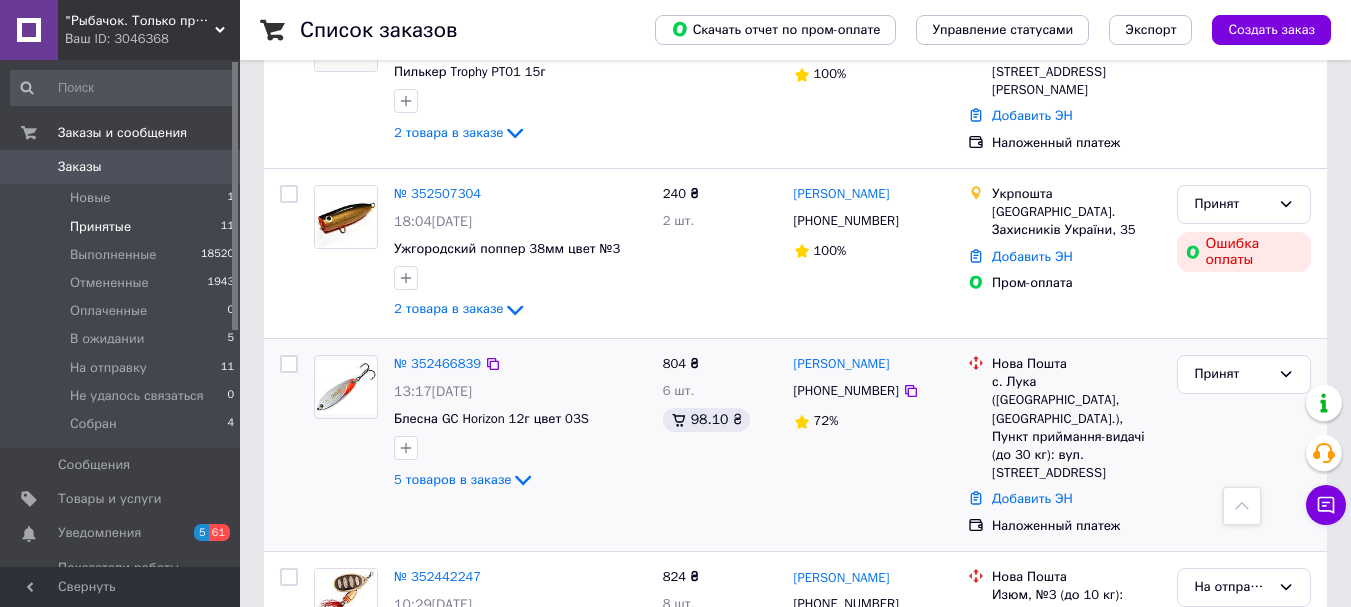 scroll, scrollTop: 1374, scrollLeft: 0, axis: vertical 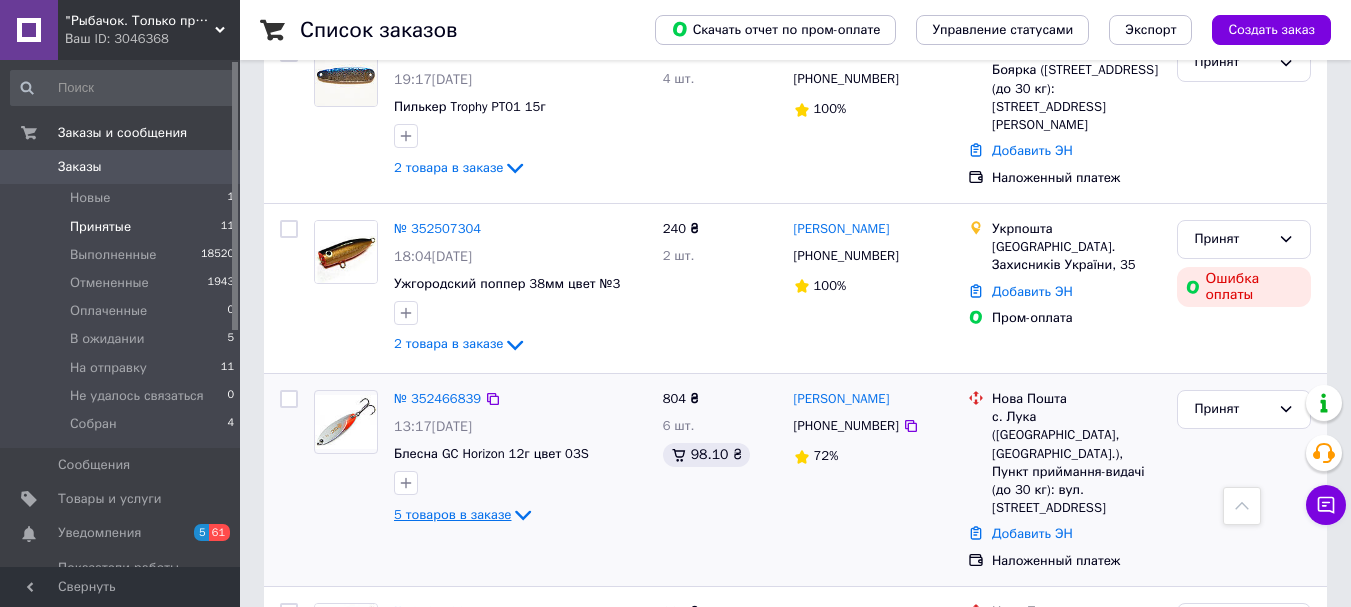click 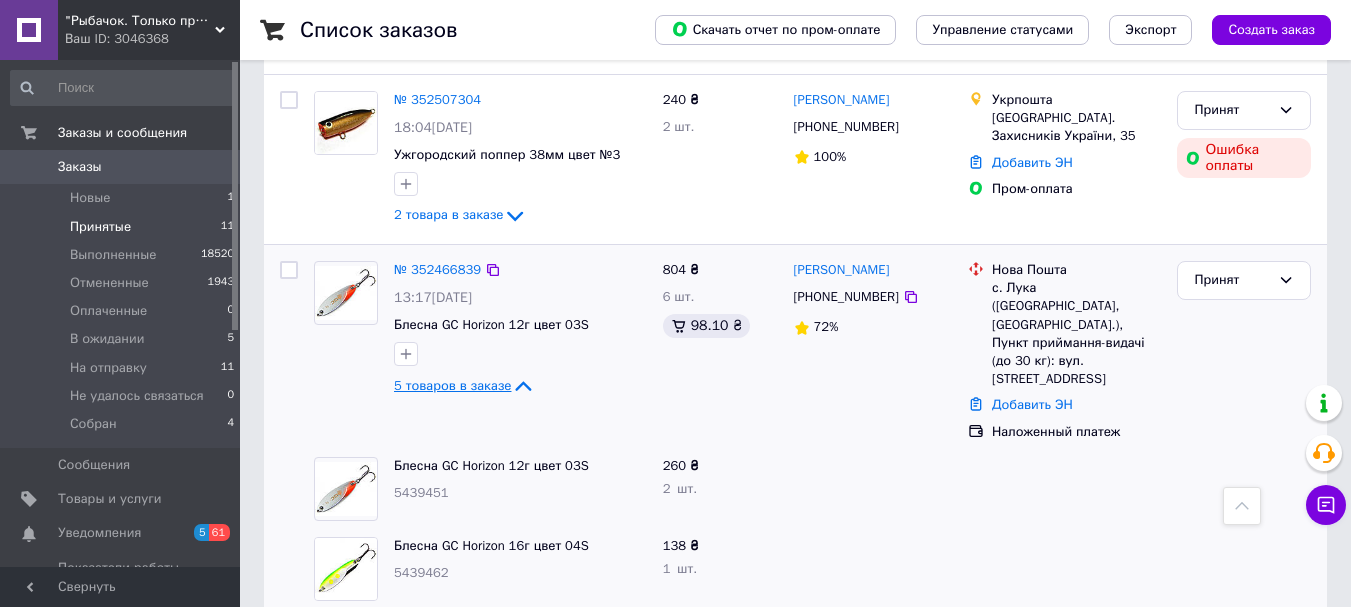 scroll, scrollTop: 1474, scrollLeft: 0, axis: vertical 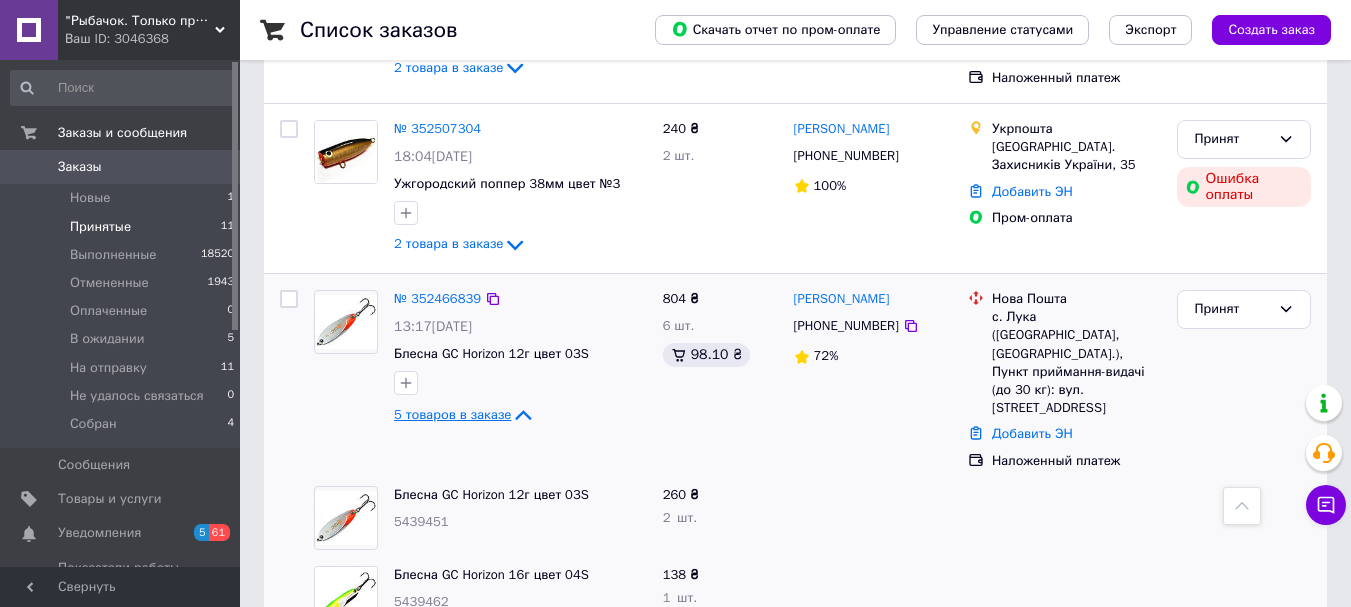 click 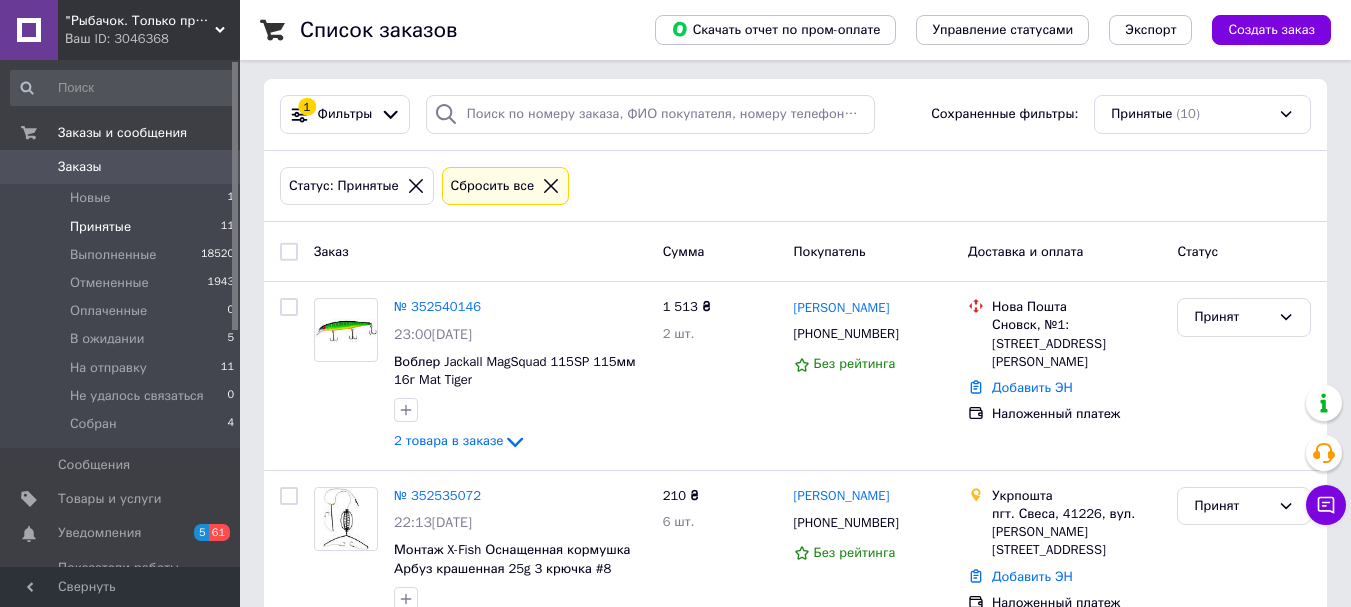 scroll, scrollTop: 0, scrollLeft: 0, axis: both 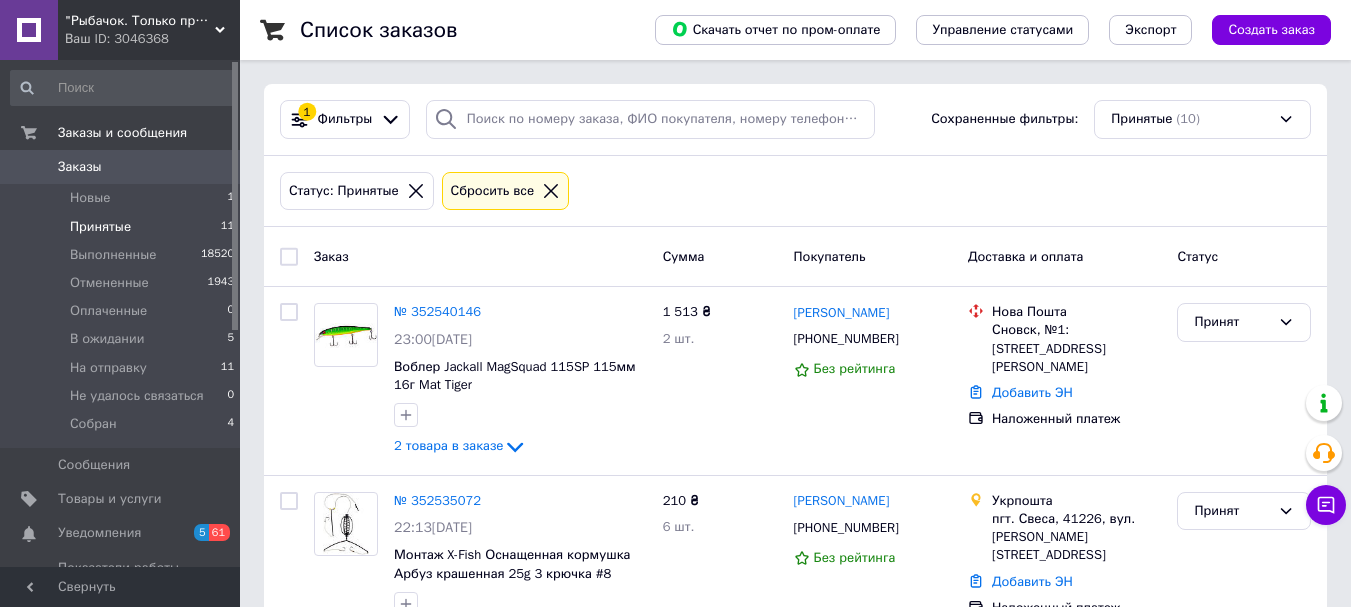 click on "Заказы" at bounding box center [80, 167] 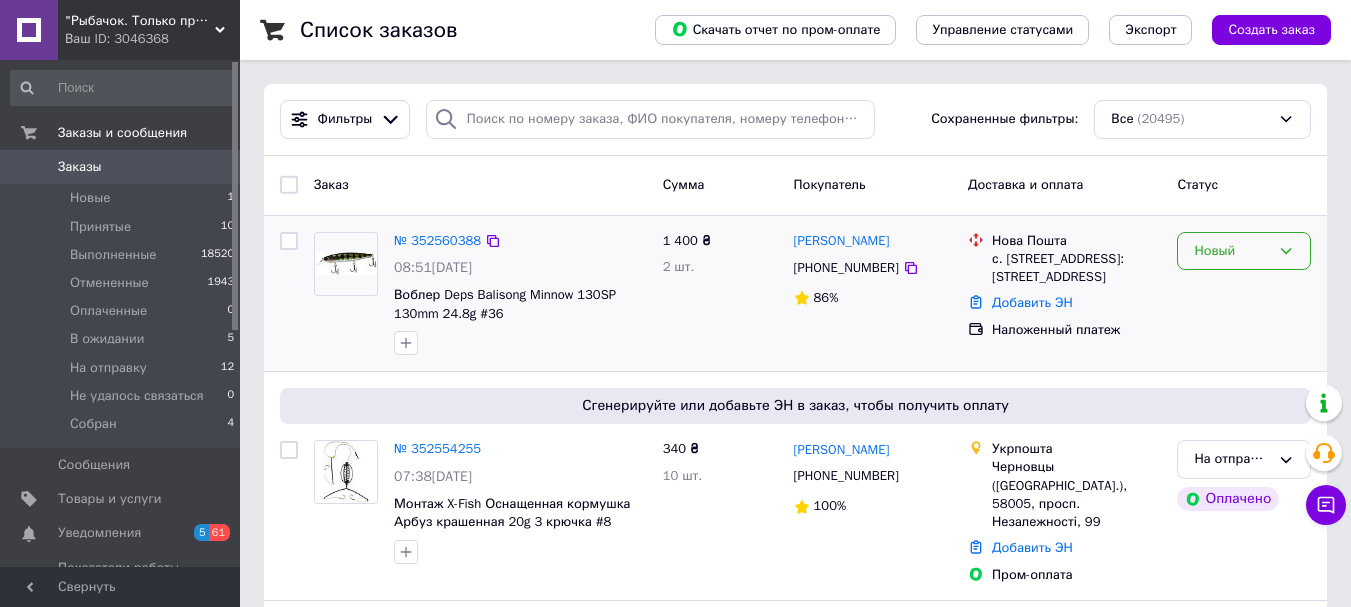 click on "Новый" at bounding box center (1232, 251) 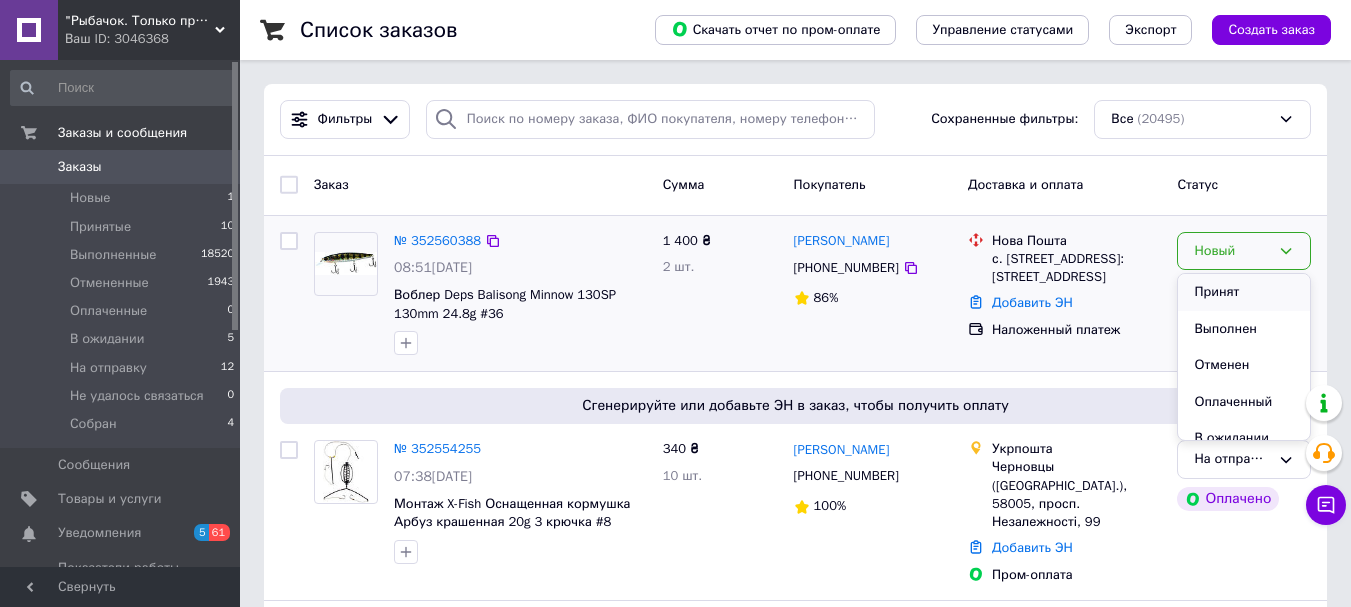 click on "Принят" at bounding box center (1244, 292) 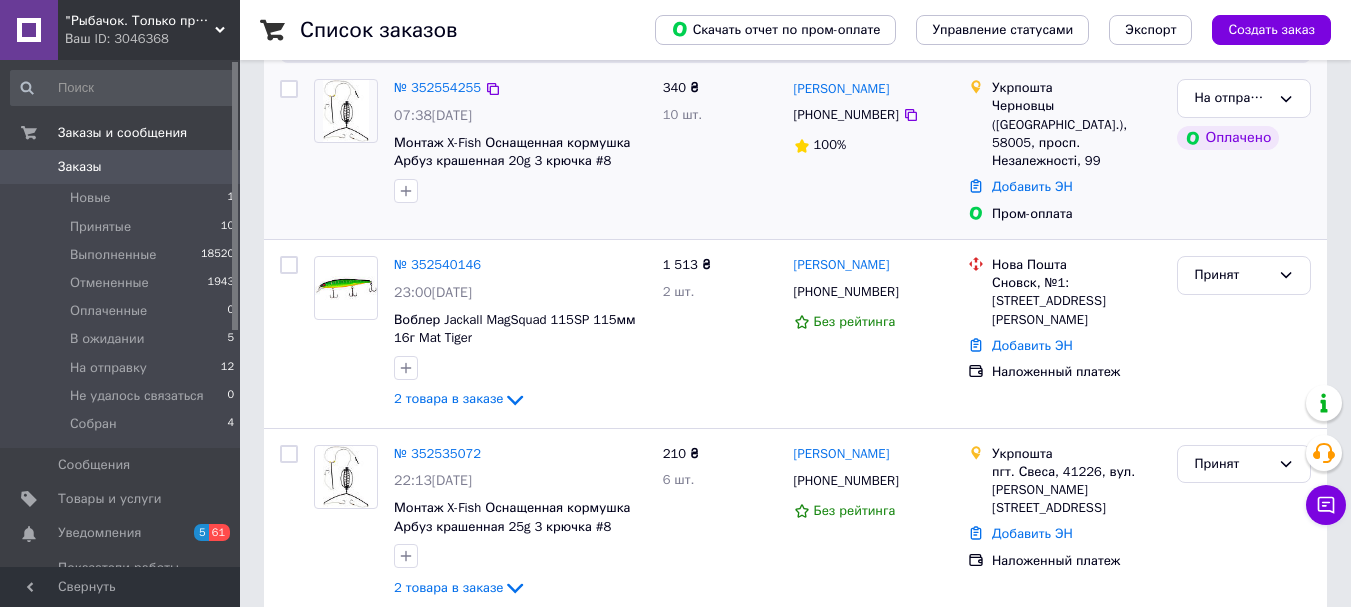 scroll, scrollTop: 400, scrollLeft: 0, axis: vertical 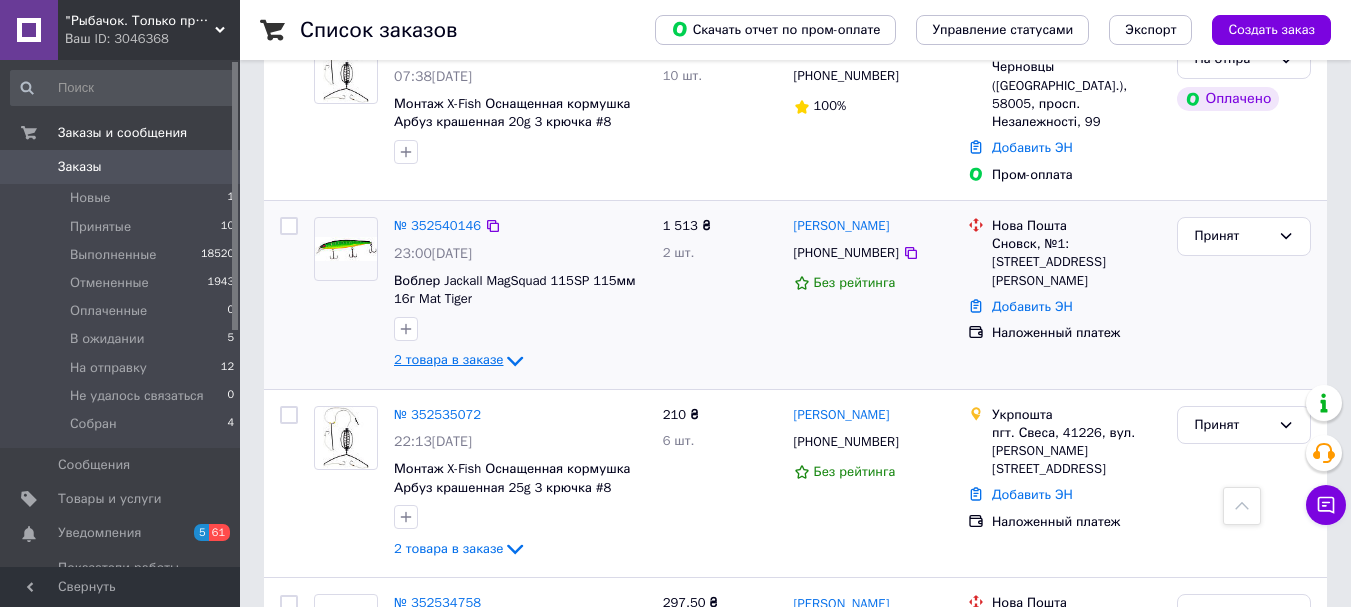 click 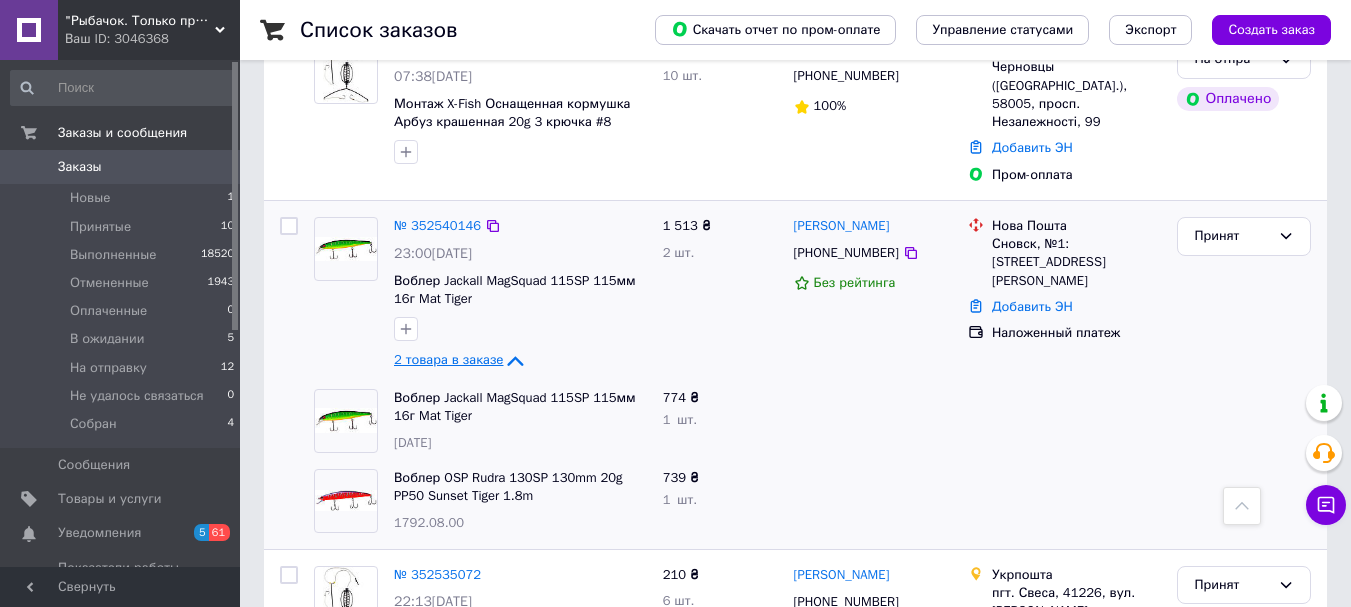scroll, scrollTop: 0, scrollLeft: 0, axis: both 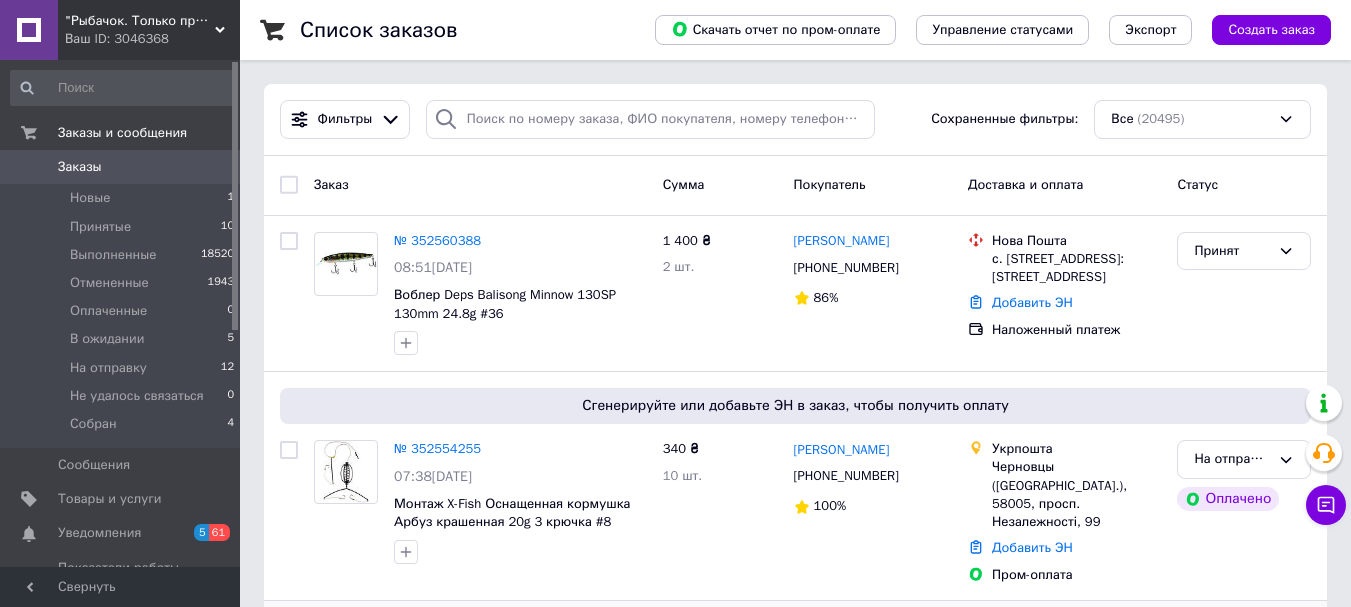 click on "Заказы" at bounding box center (80, 167) 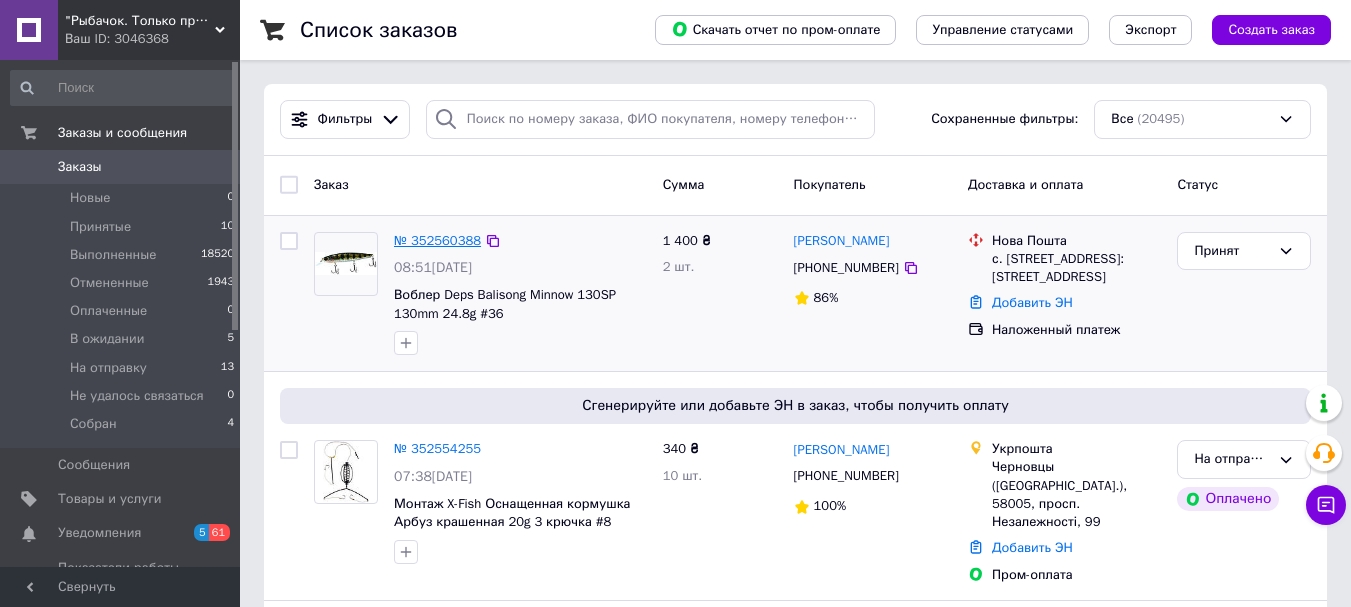 click on "№ 352560388" at bounding box center (437, 240) 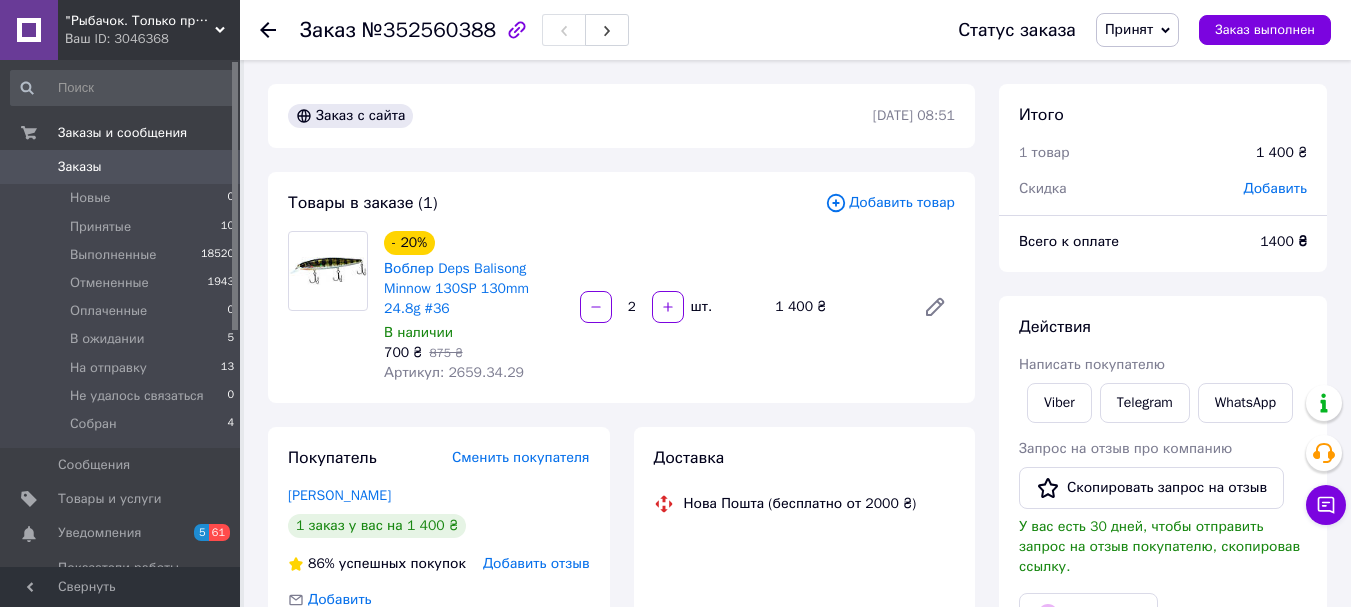 click on "Артикул: 2659.34.29" at bounding box center (454, 372) 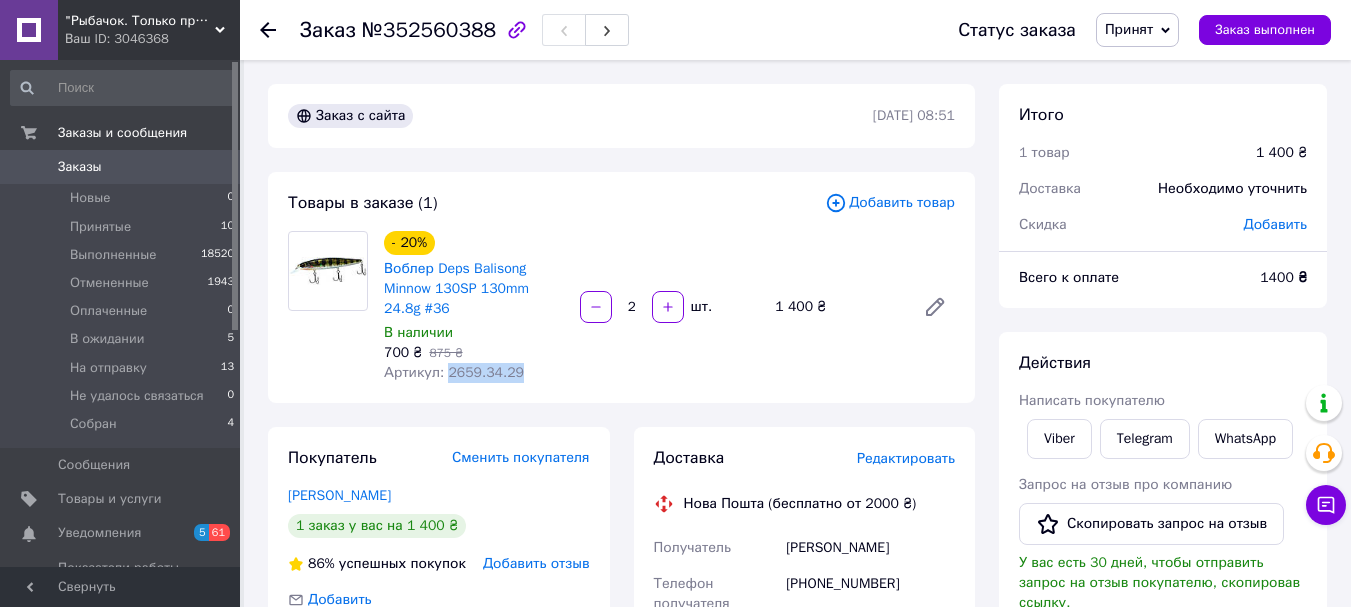 click on "Артикул: 2659.34.29" at bounding box center (454, 372) 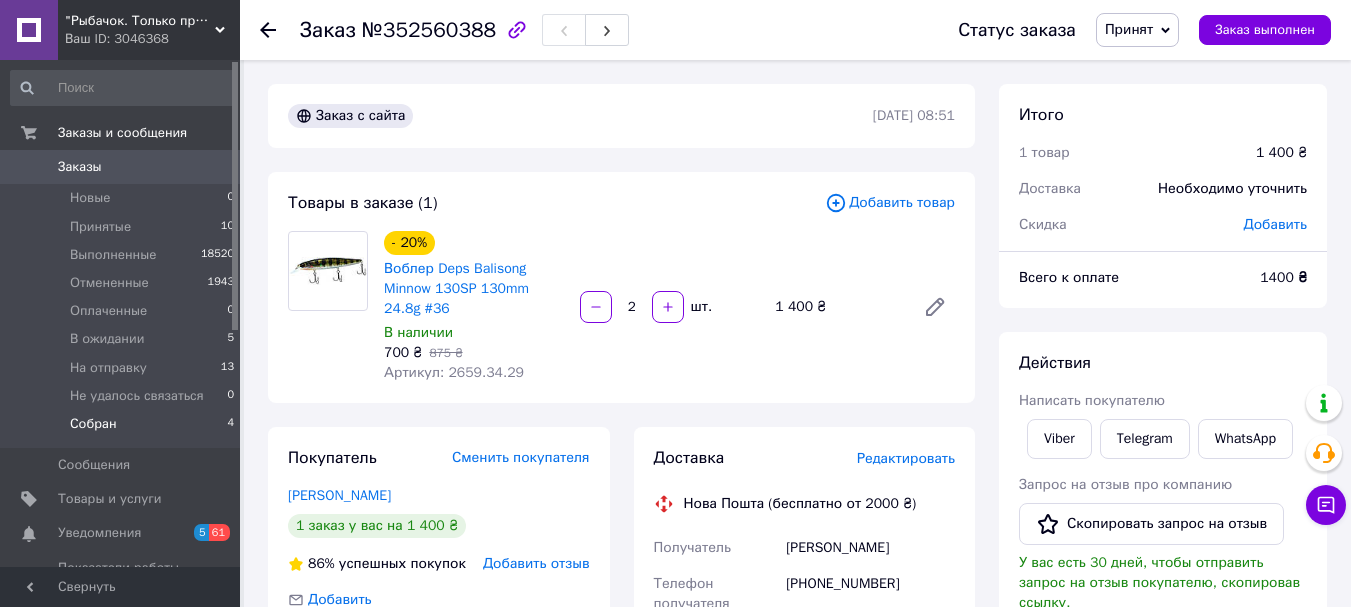 click on "Собран" at bounding box center (93, 424) 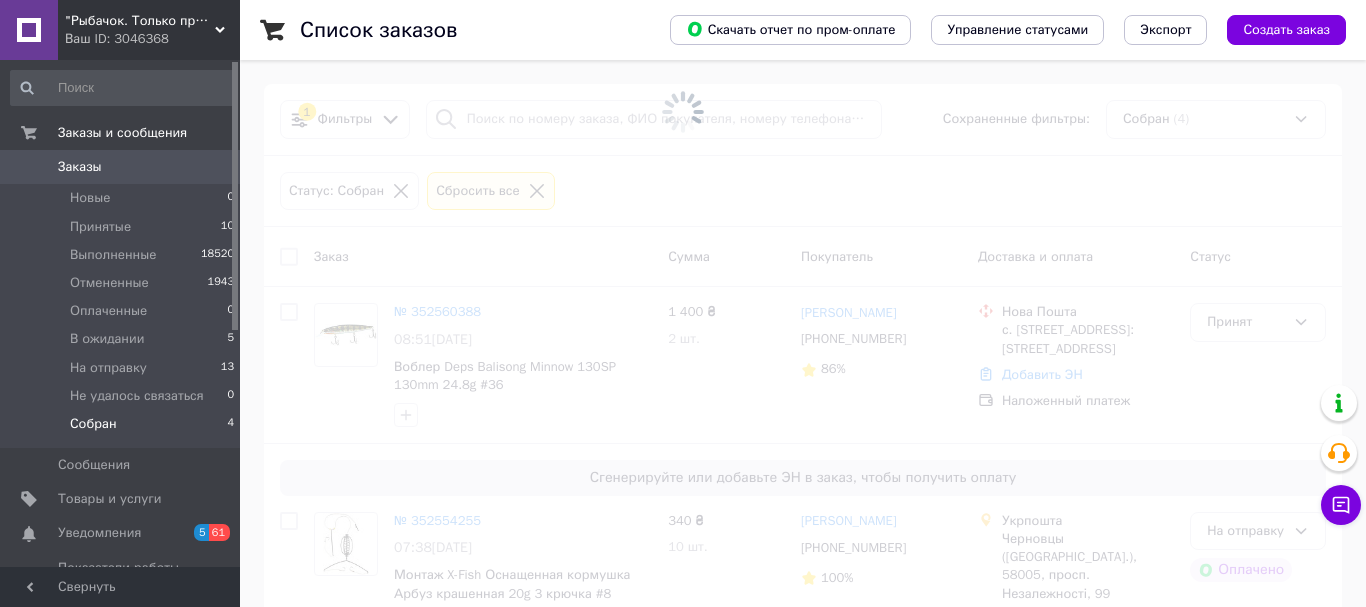click on "Собран" at bounding box center [93, 424] 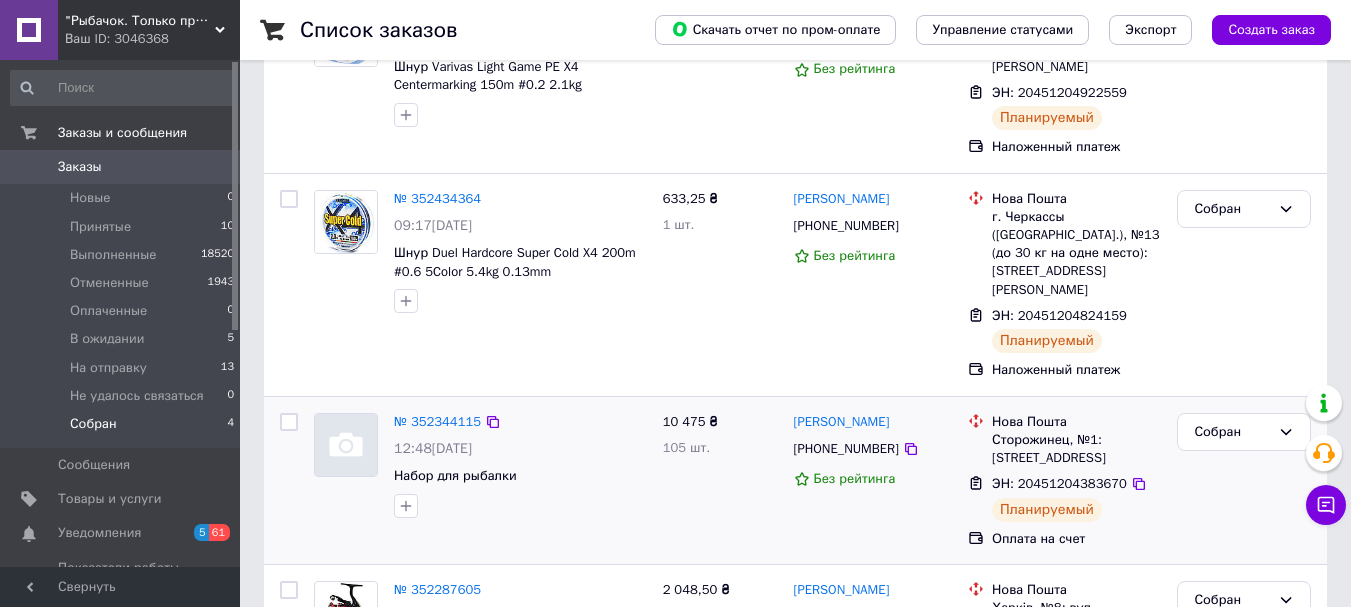 scroll, scrollTop: 385, scrollLeft: 0, axis: vertical 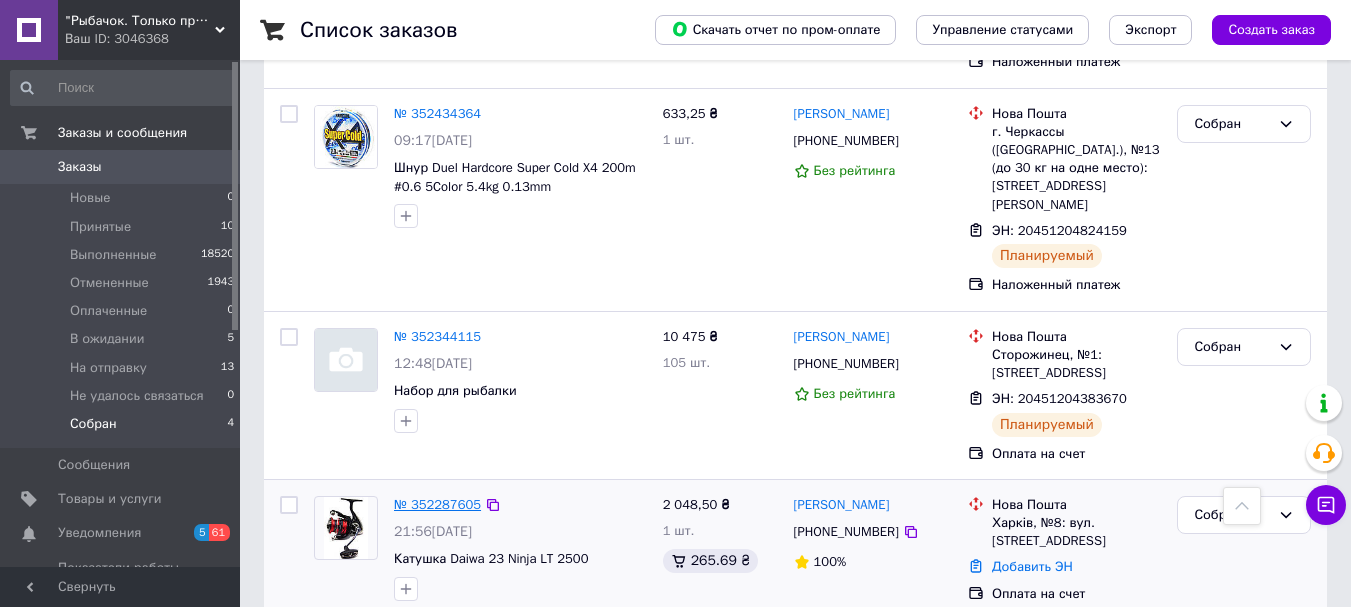 click on "№ 352287605" at bounding box center (437, 504) 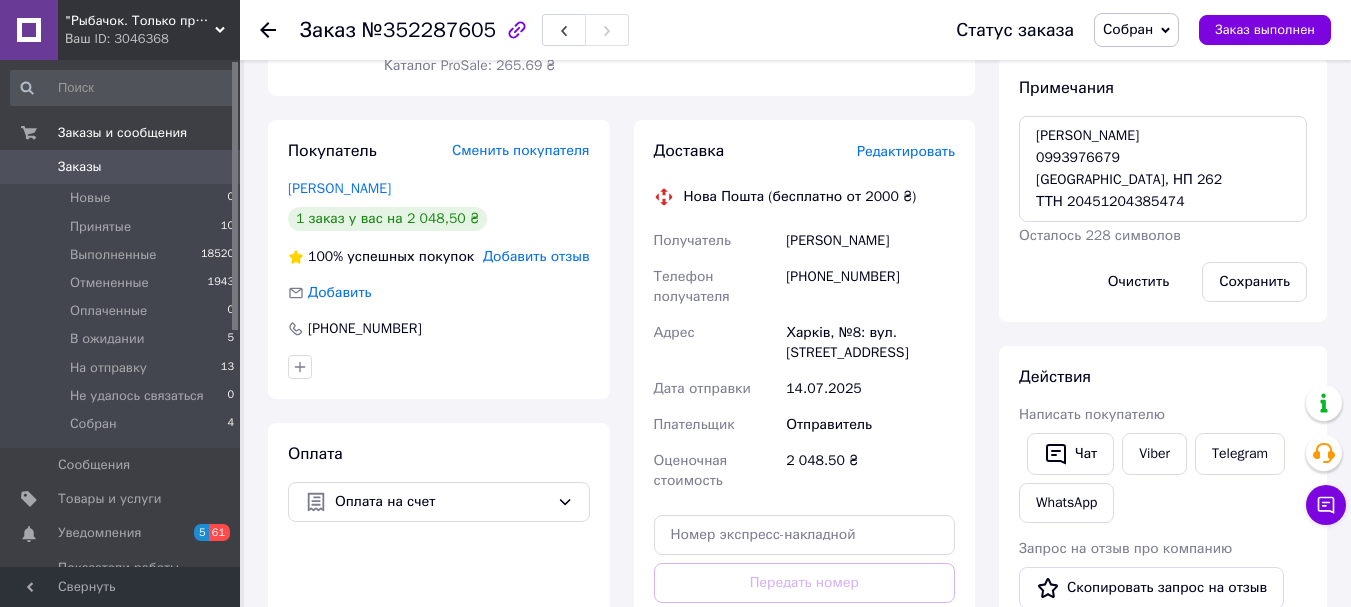 scroll, scrollTop: 385, scrollLeft: 0, axis: vertical 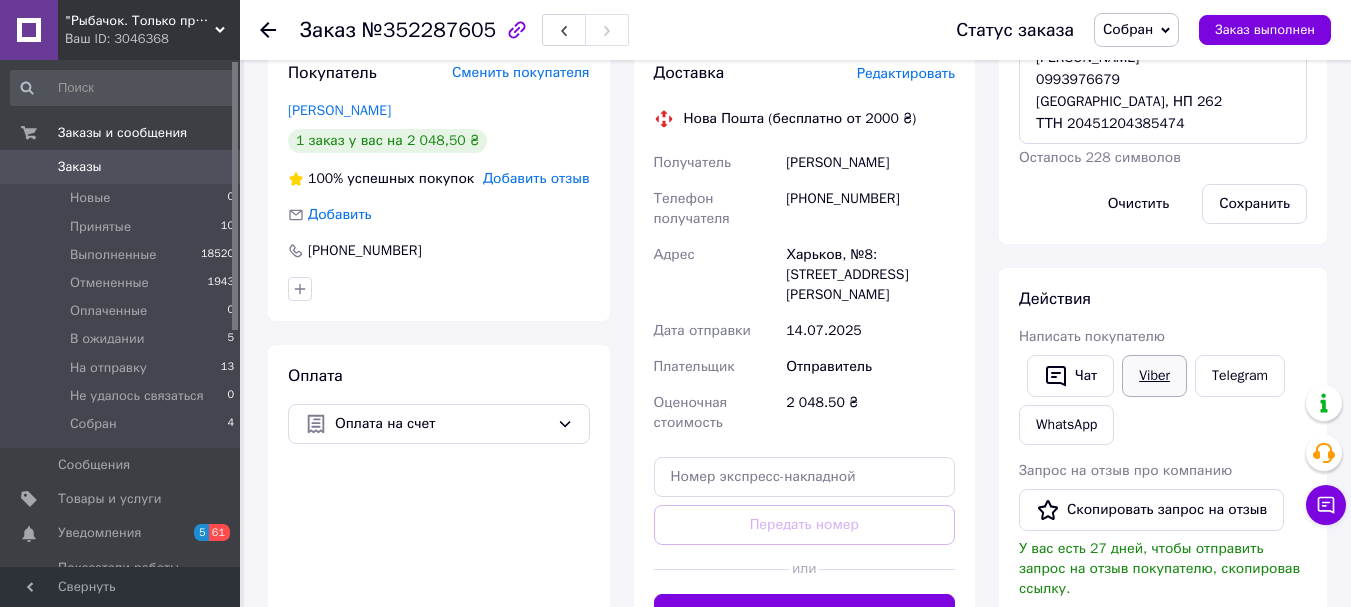 click on "Viber" at bounding box center (1154, 376) 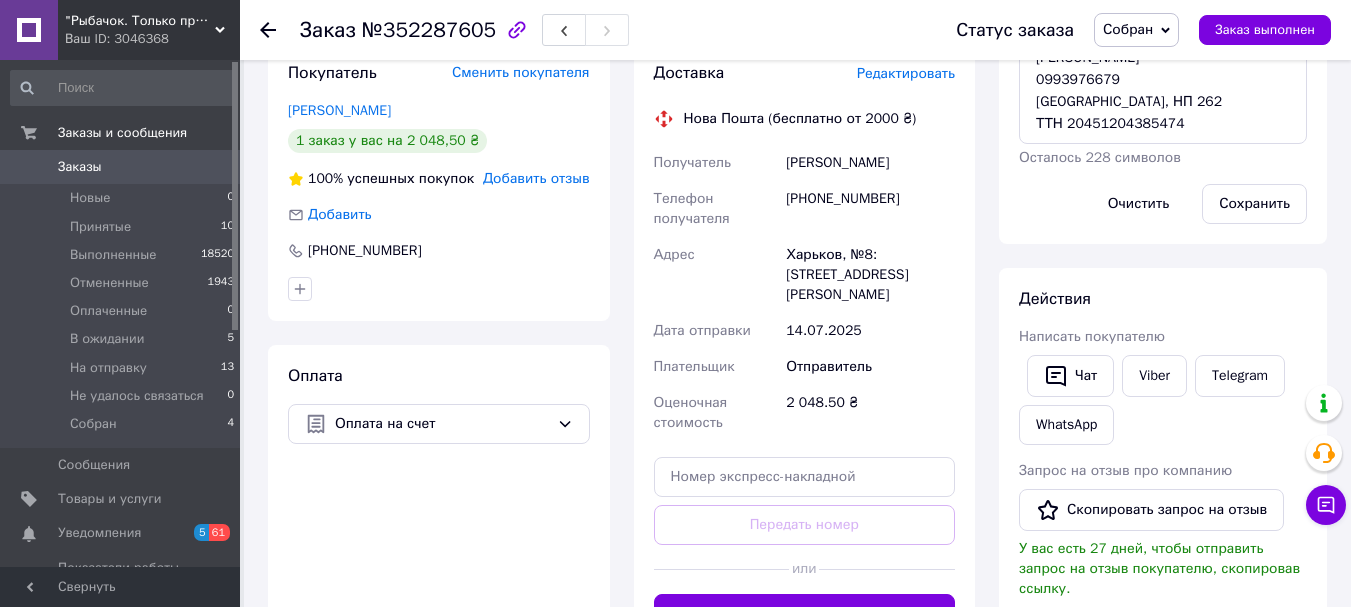 scroll, scrollTop: 285, scrollLeft: 0, axis: vertical 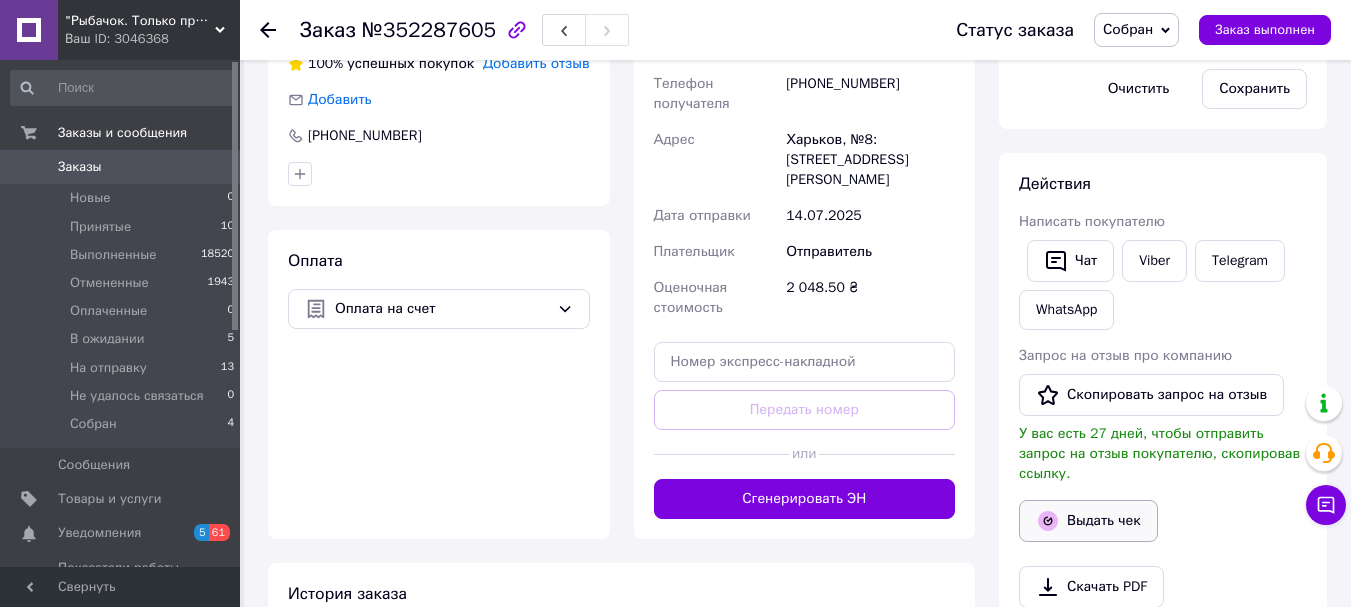 click on "Выдать чек" at bounding box center [1088, 521] 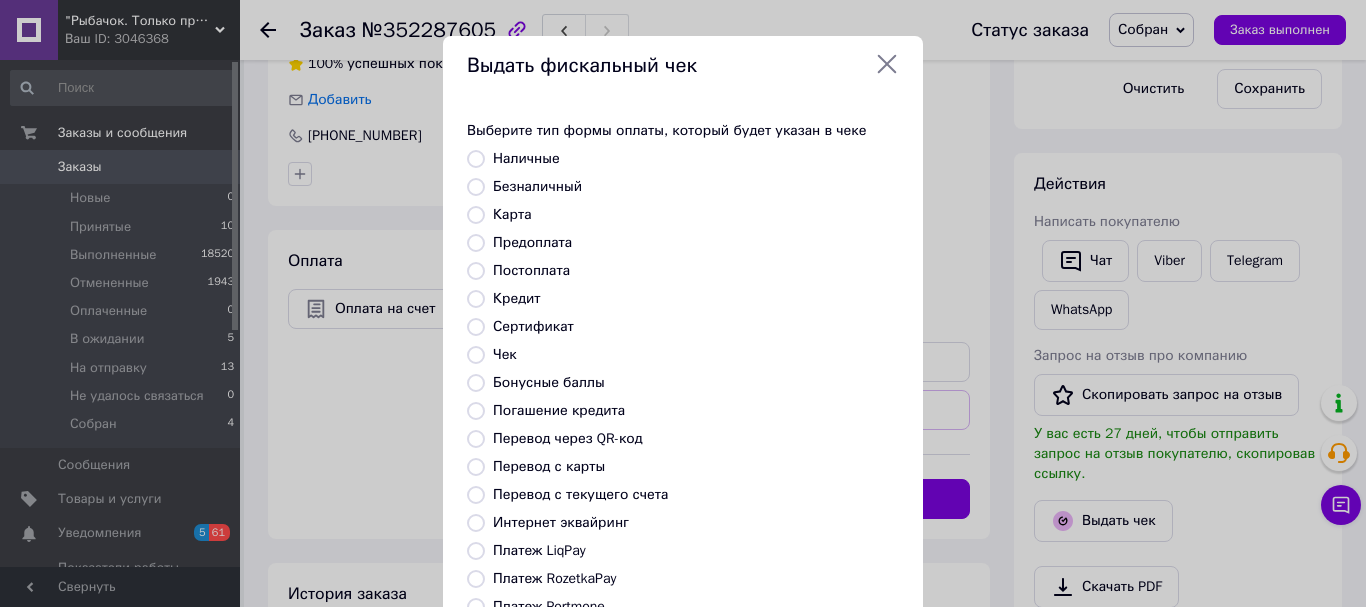 click on "Предоплата" at bounding box center (532, 242) 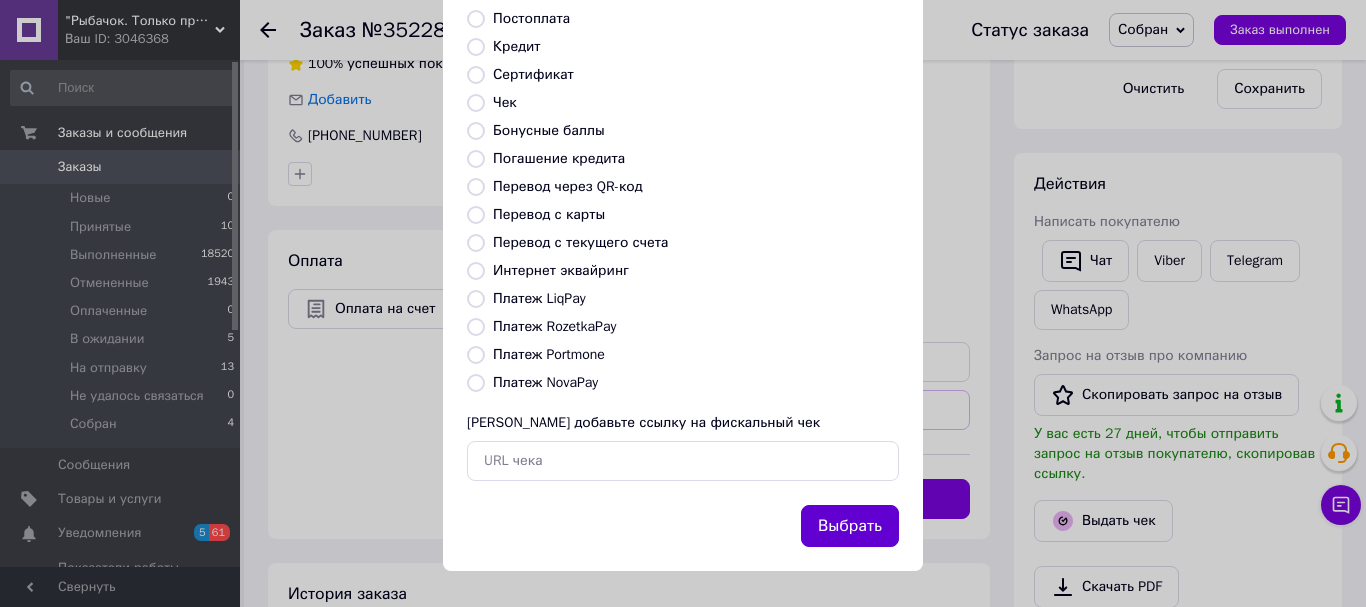click on "Выбрать" at bounding box center [850, 526] 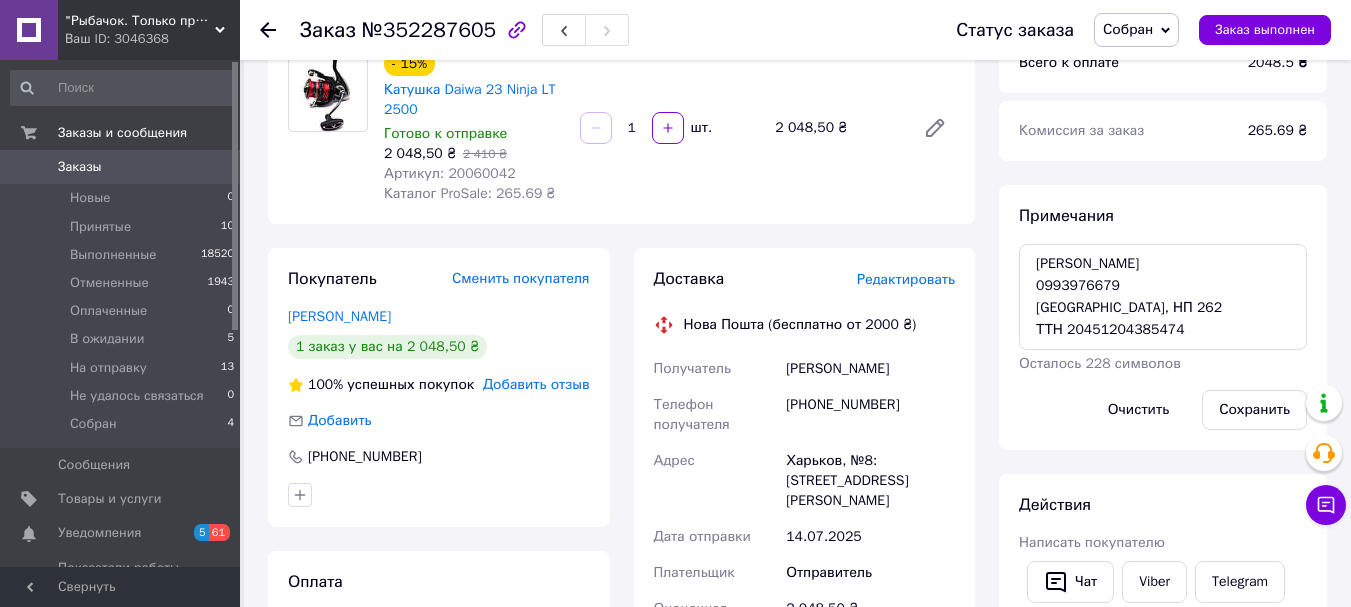 scroll, scrollTop: 100, scrollLeft: 0, axis: vertical 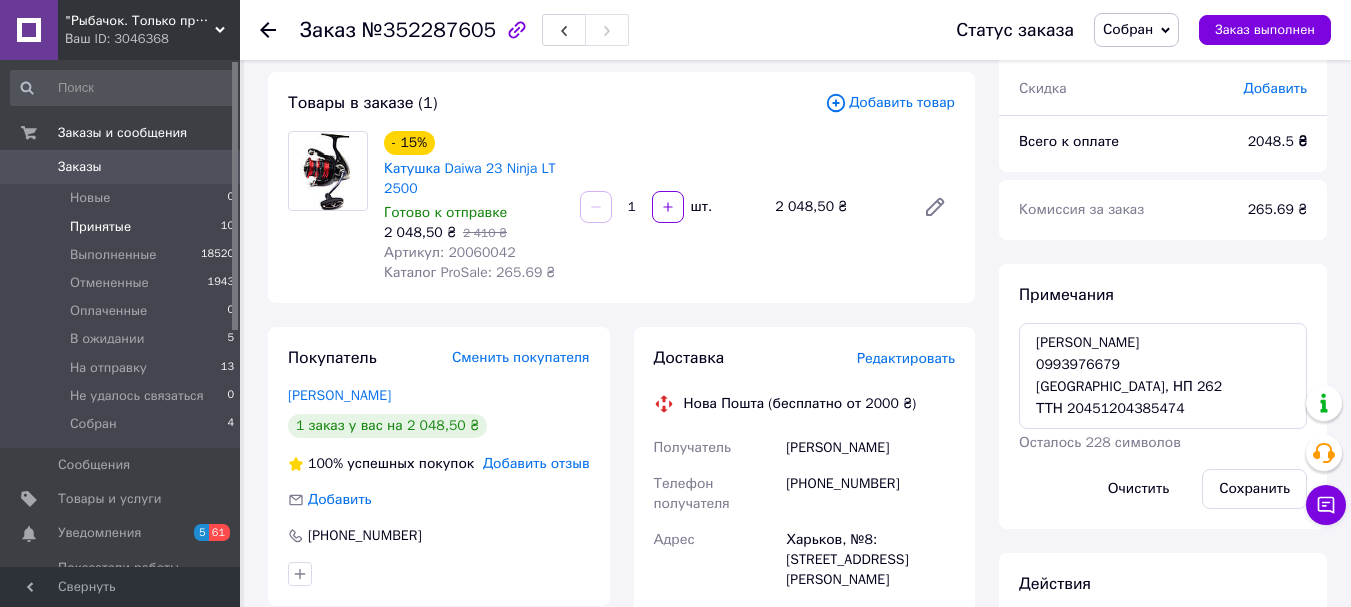 click on "Принятые" at bounding box center [100, 227] 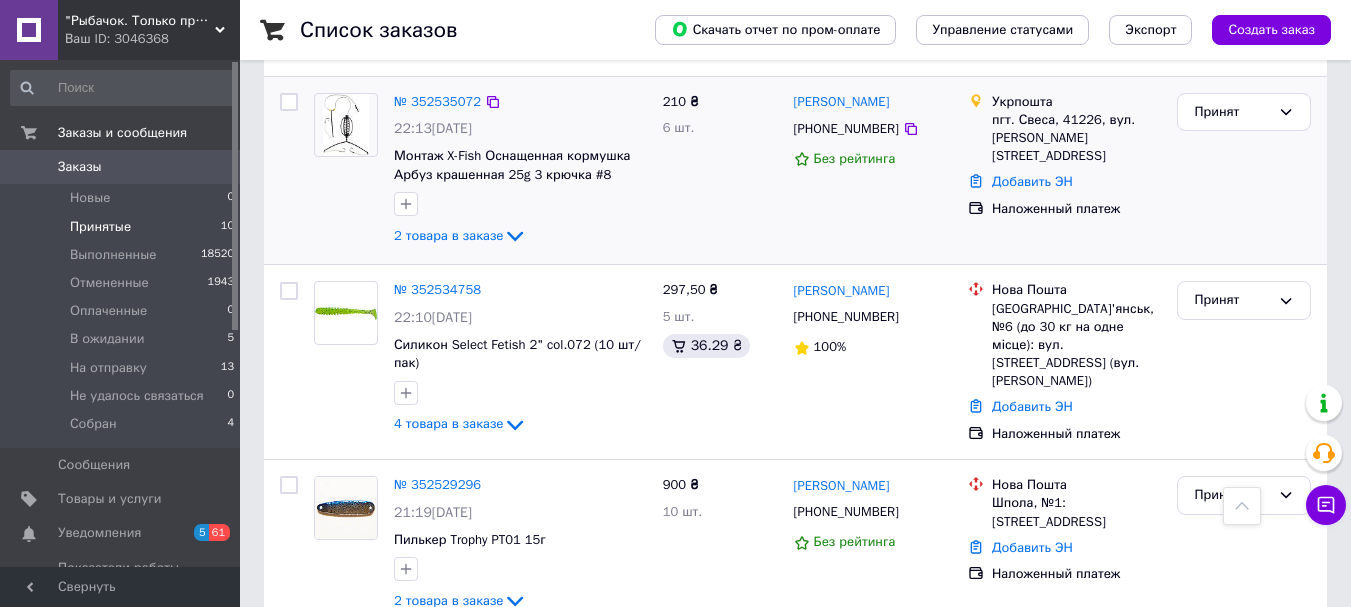 scroll, scrollTop: 344, scrollLeft: 0, axis: vertical 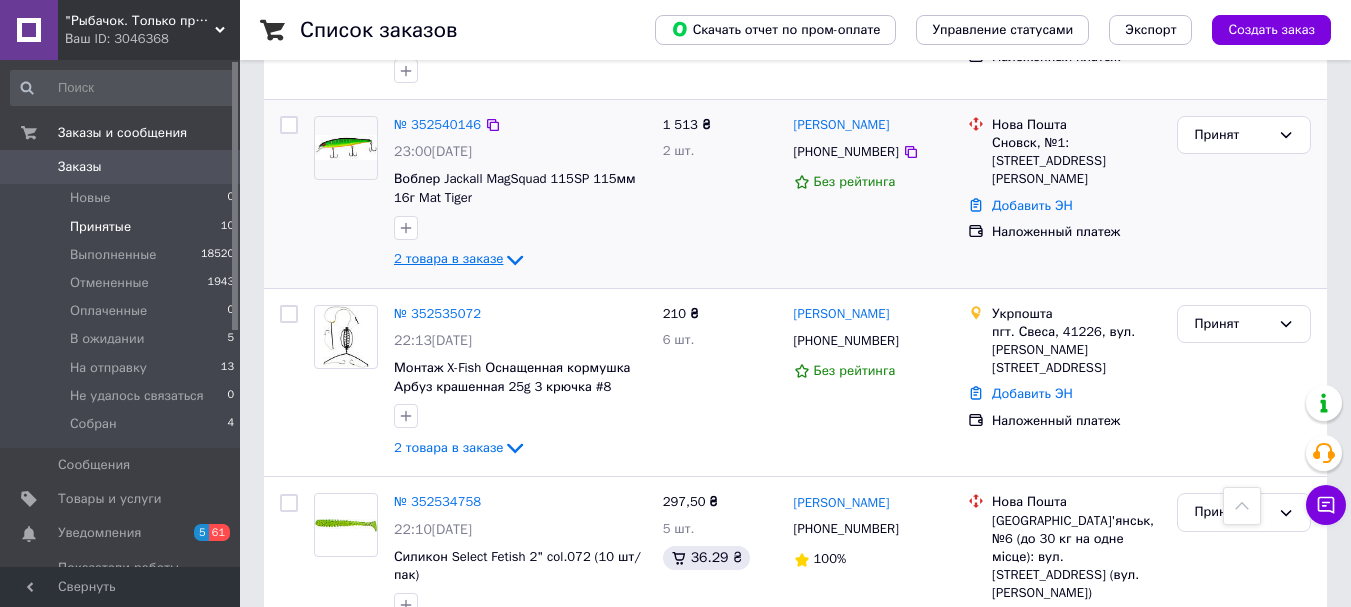 click 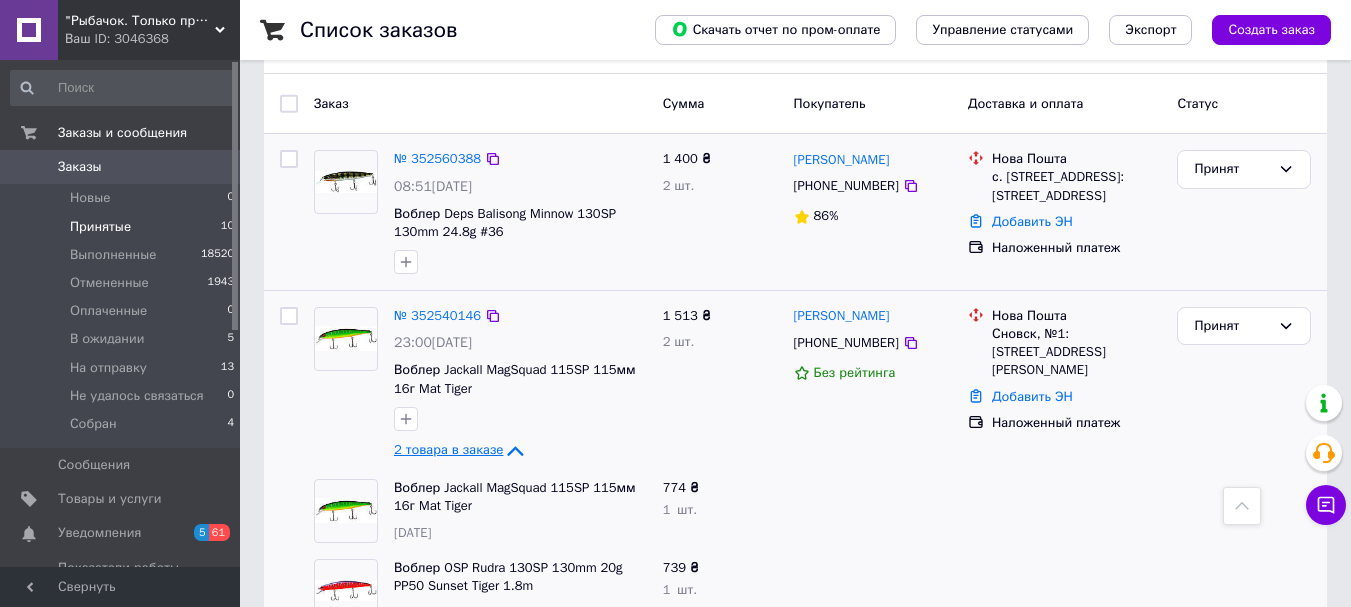 scroll, scrollTop: 144, scrollLeft: 0, axis: vertical 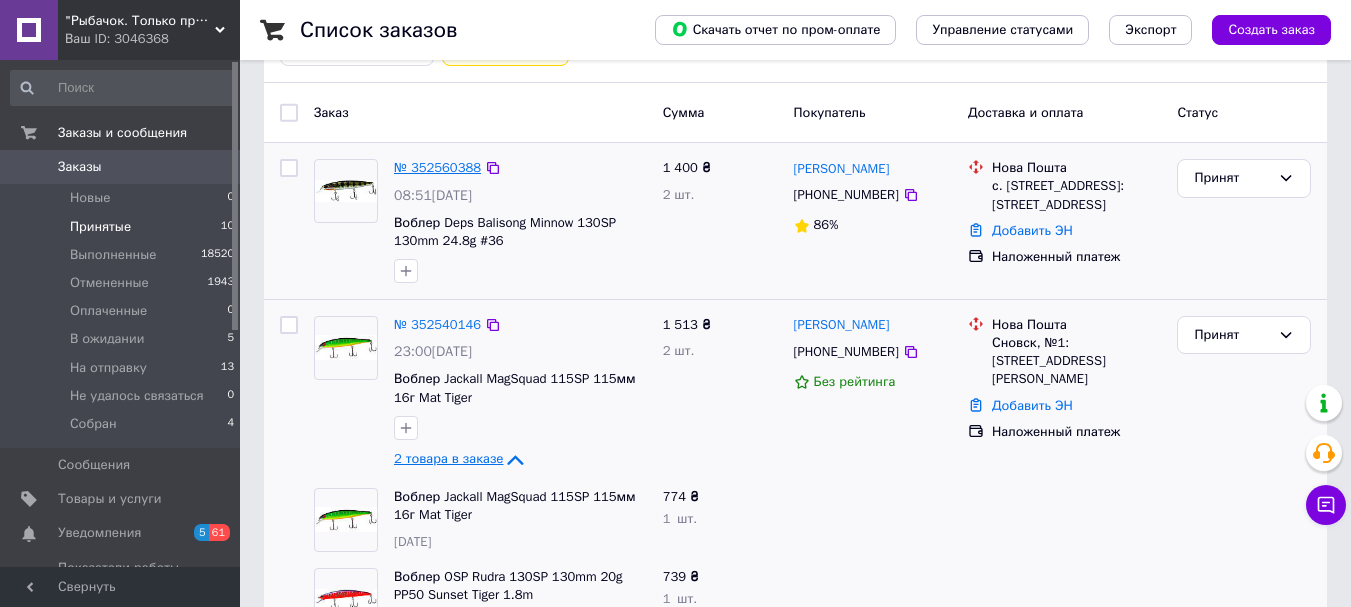 click on "№ 352560388" at bounding box center [437, 167] 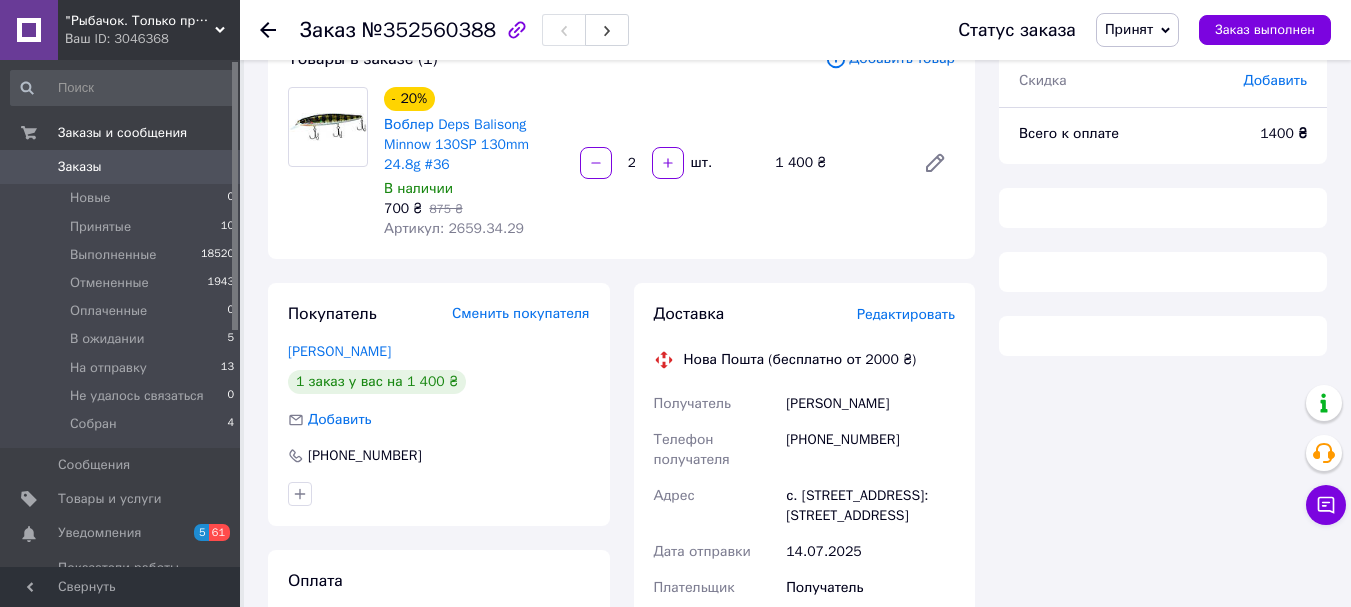 click on "Артикул: 2659.34.29" at bounding box center (454, 228) 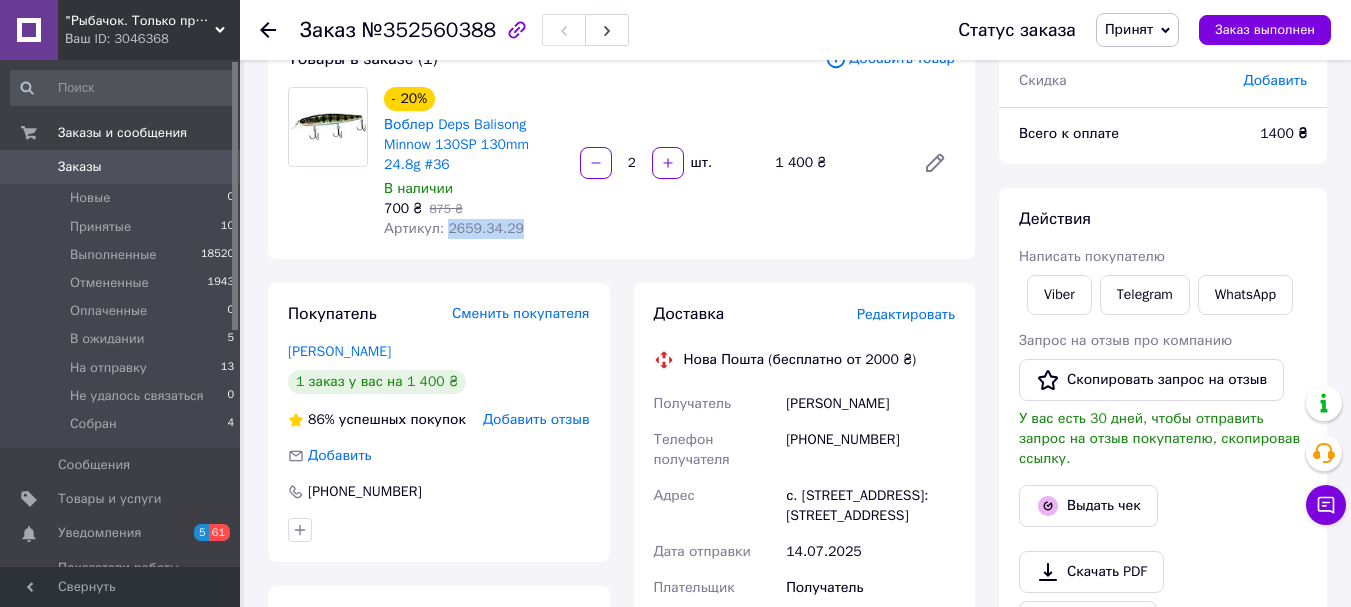 click on "Артикул: 2659.34.29" at bounding box center [454, 228] 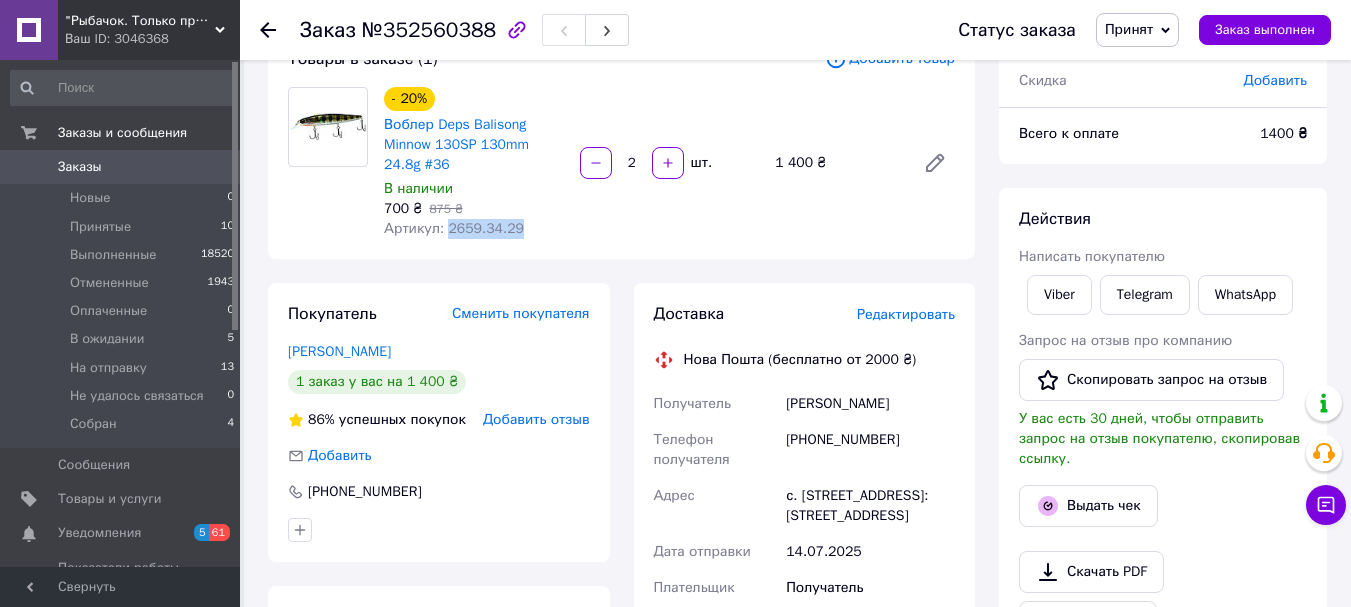 copy on "2659.34.29" 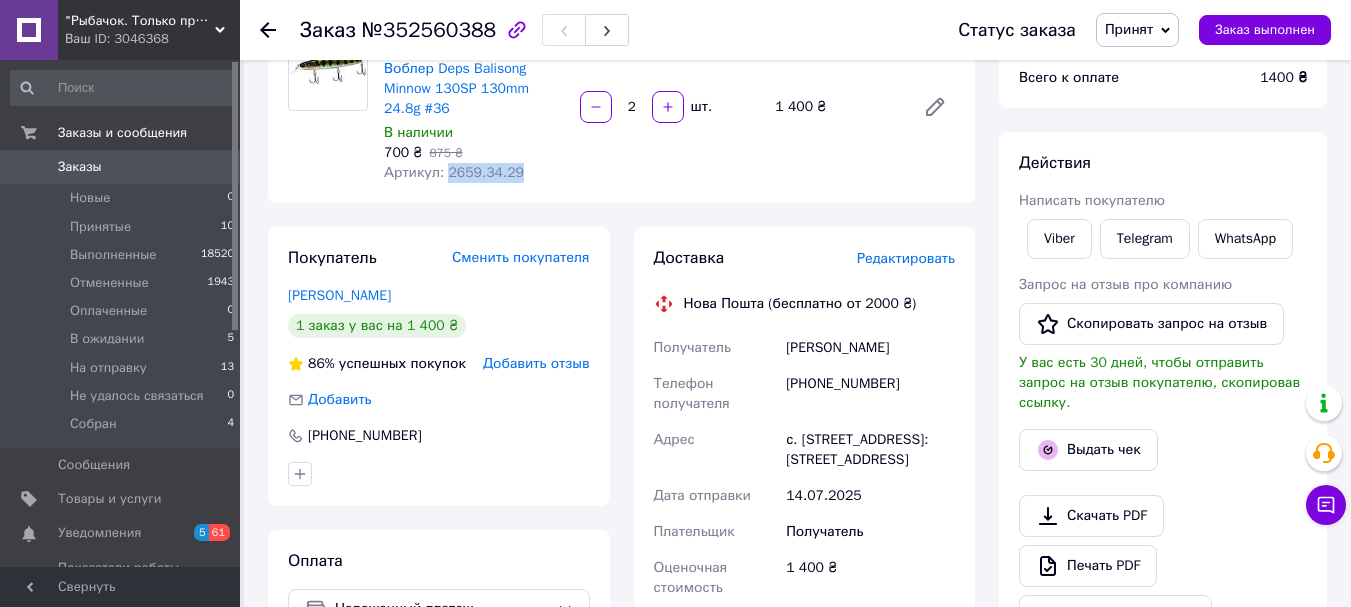 scroll, scrollTop: 244, scrollLeft: 0, axis: vertical 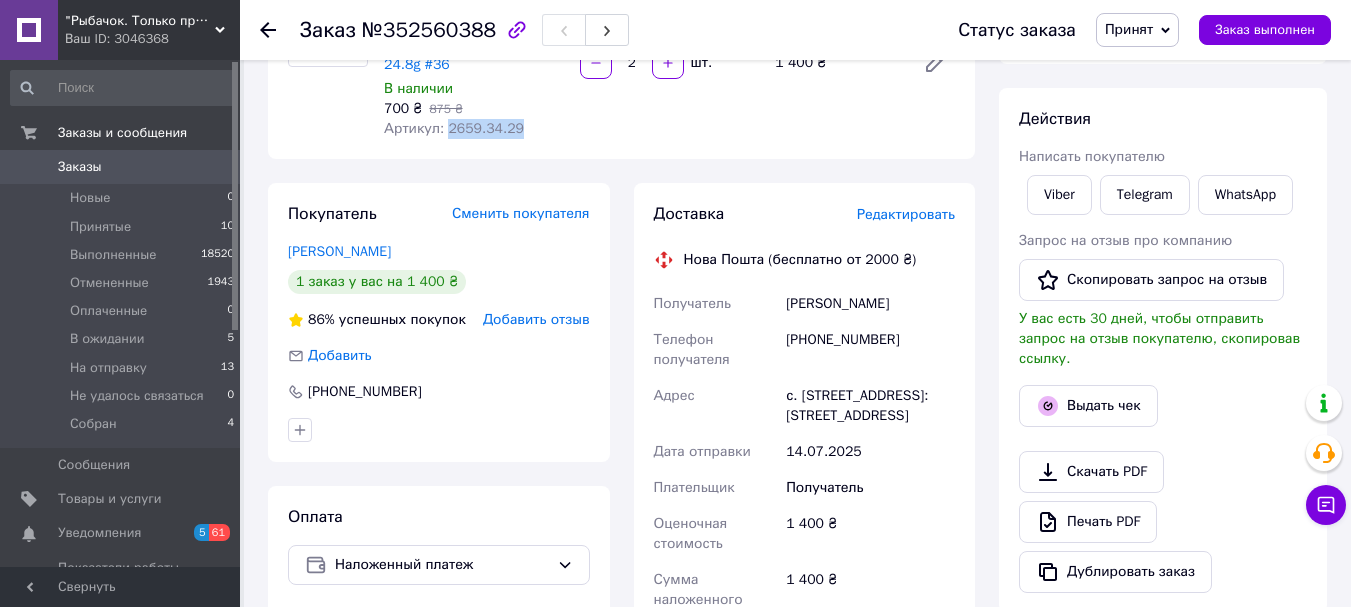 copy on "2659.34.29" 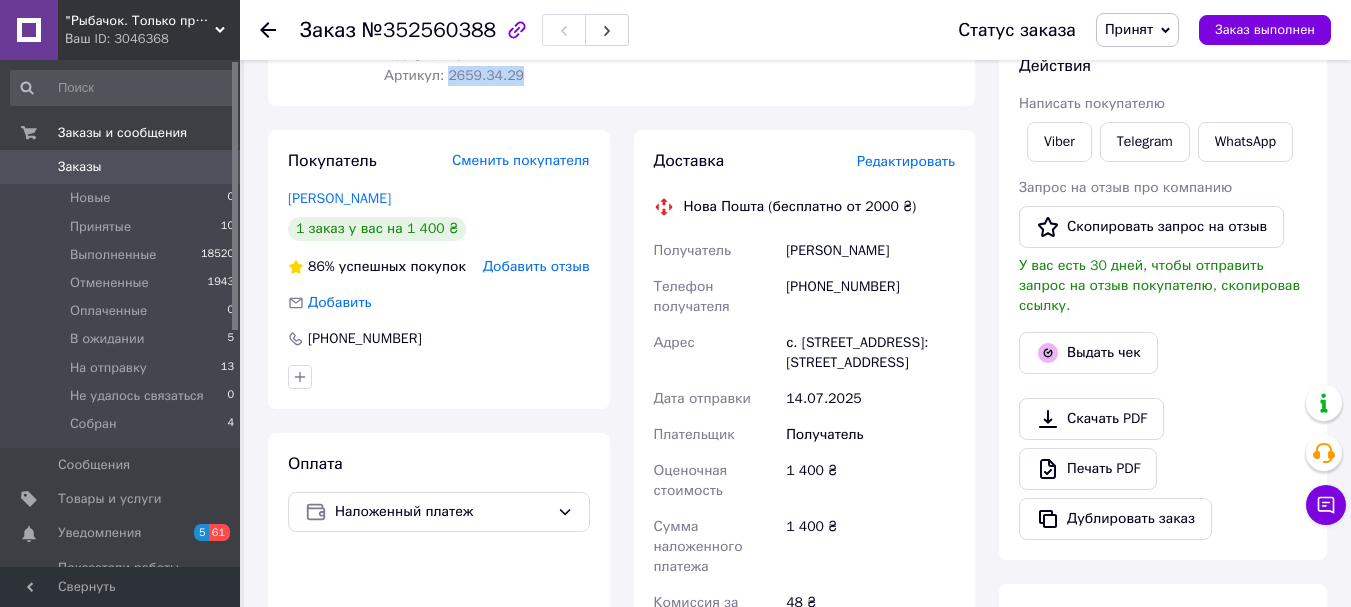 scroll, scrollTop: 300, scrollLeft: 0, axis: vertical 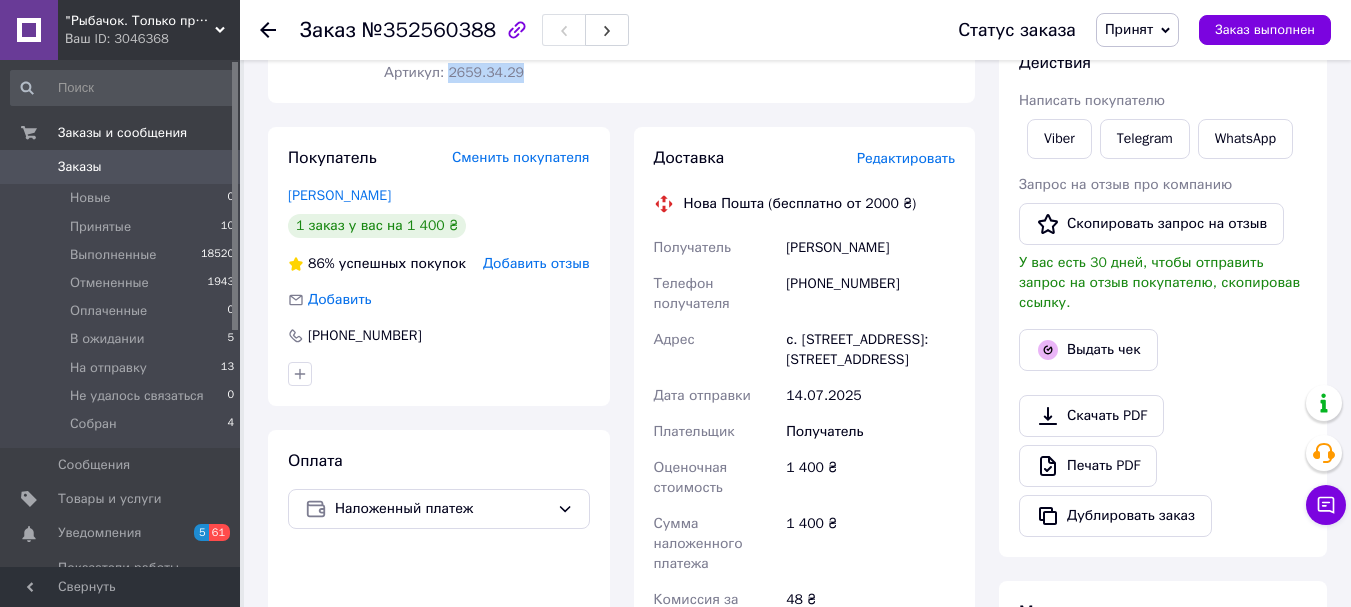 click on "Принят" at bounding box center [1129, 29] 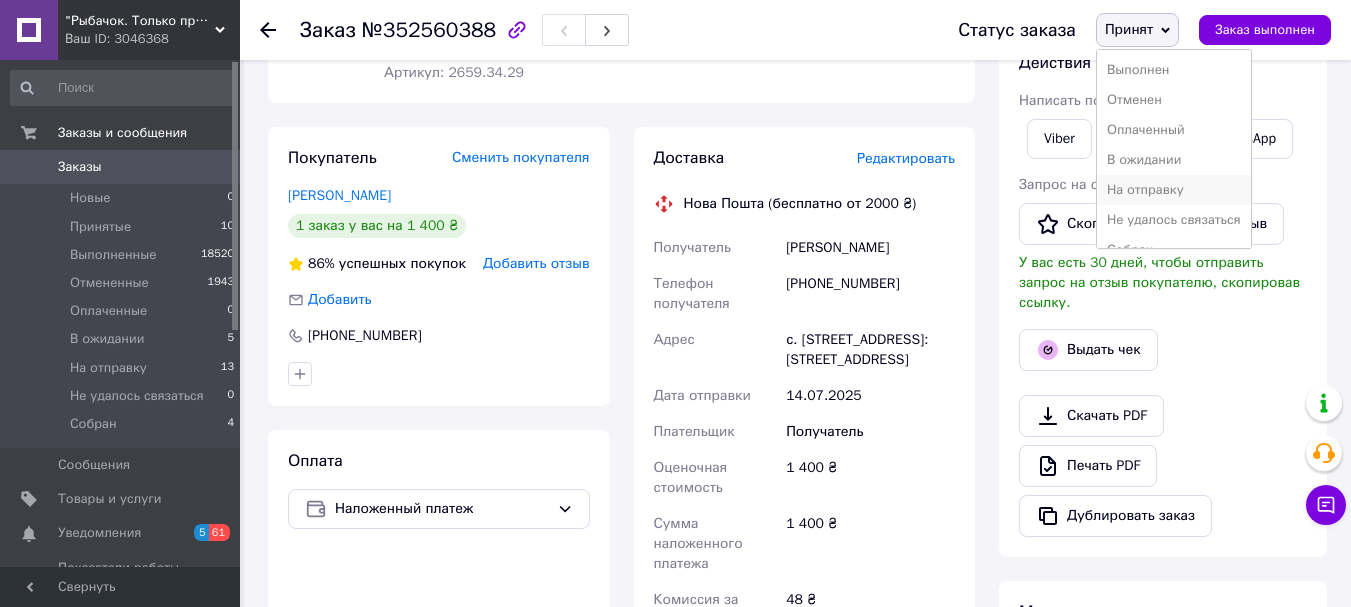 click on "На отправку" at bounding box center [1174, 190] 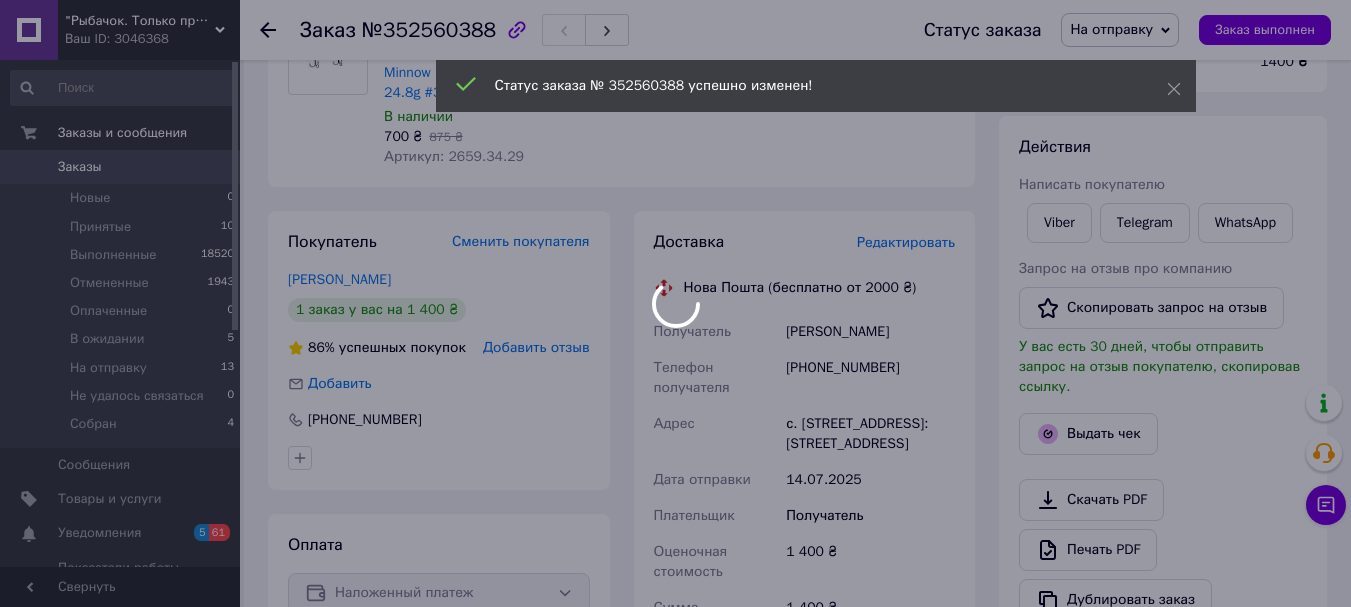 scroll, scrollTop: 0, scrollLeft: 0, axis: both 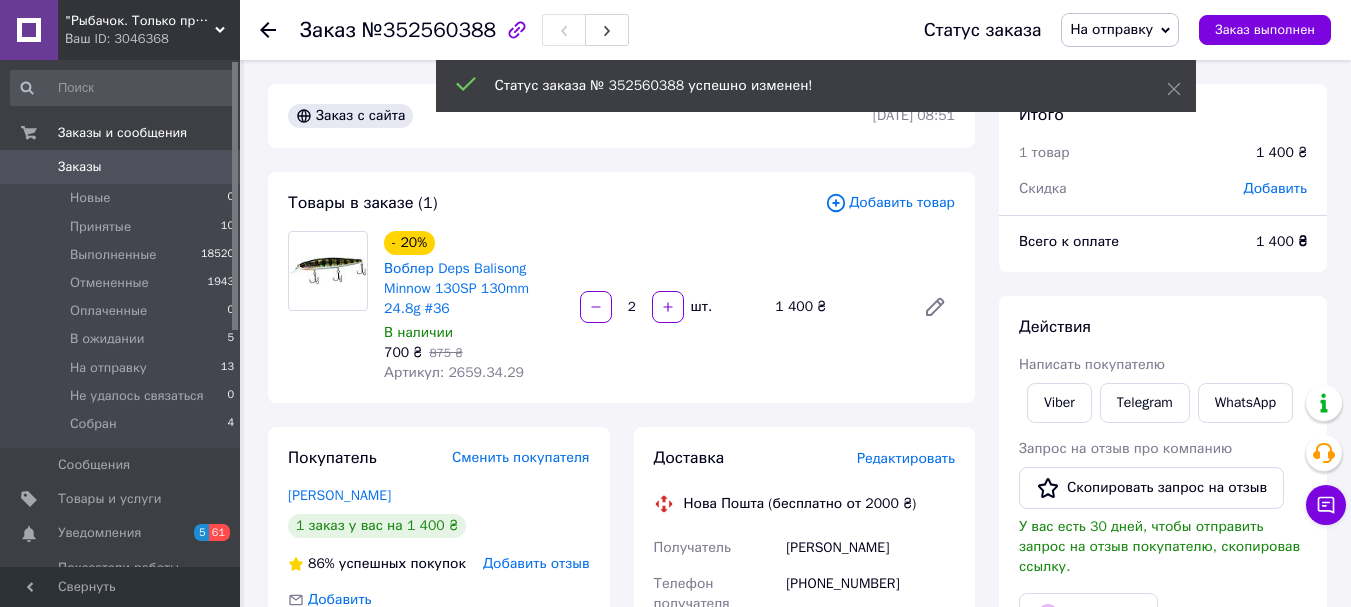click on "Артикул: 2659.34.29" at bounding box center (454, 372) 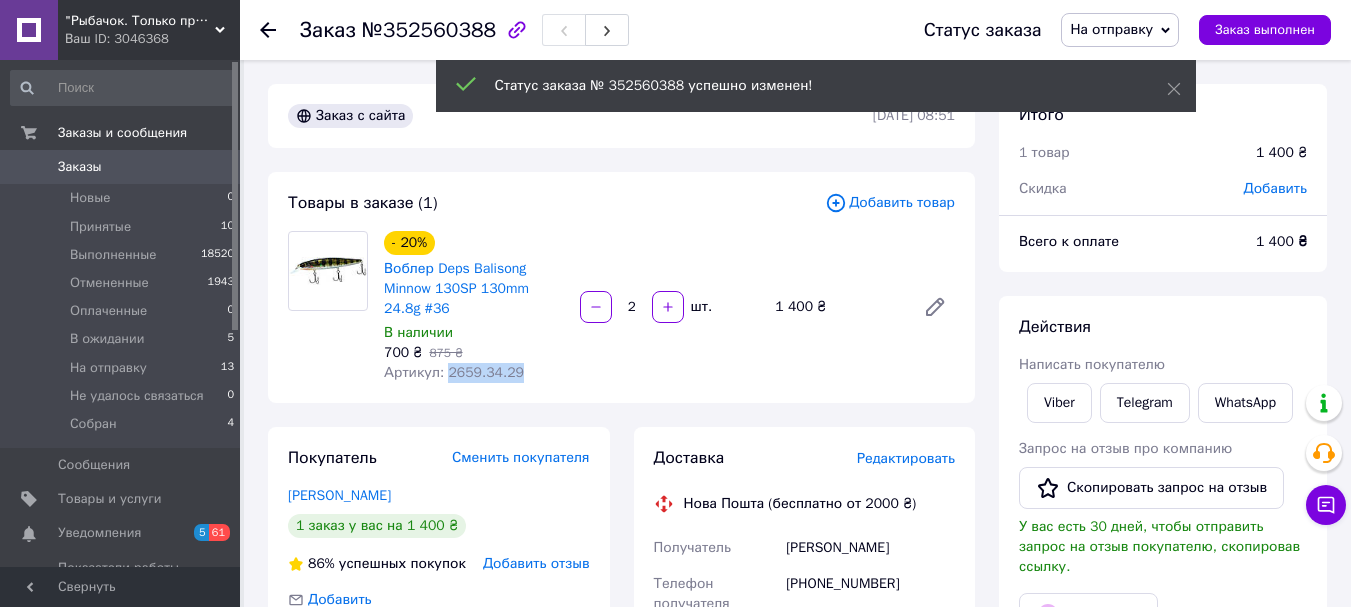 click on "Артикул: 2659.34.29" at bounding box center (454, 372) 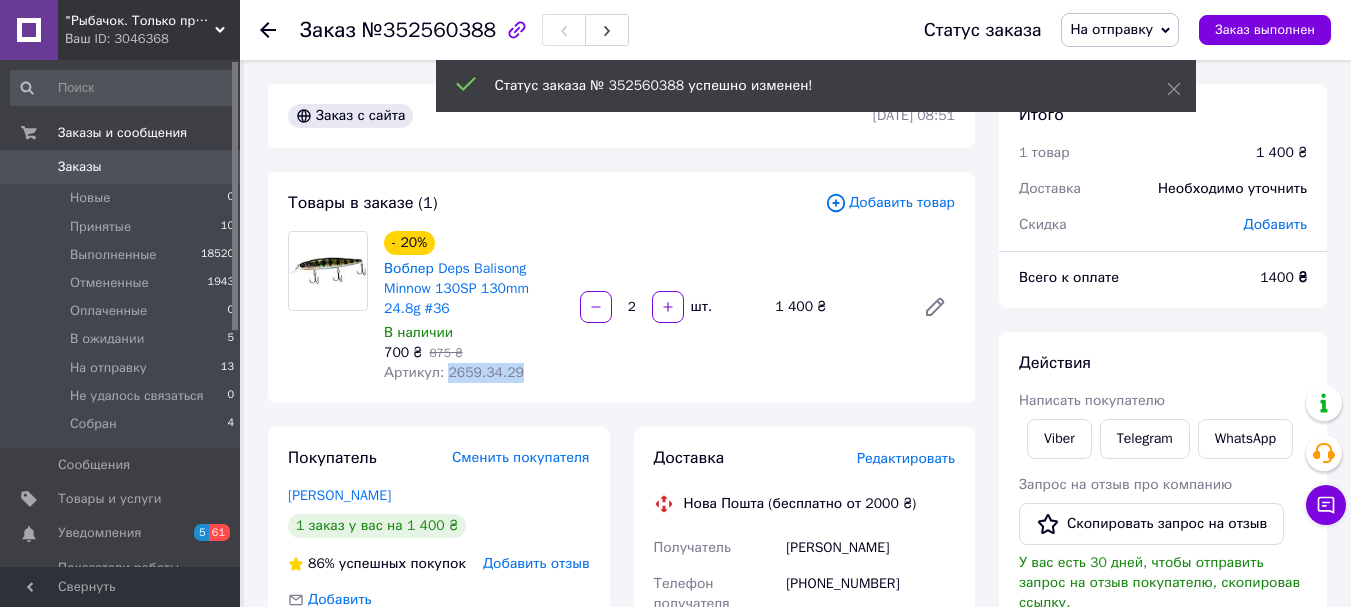 copy on "2659.34.29" 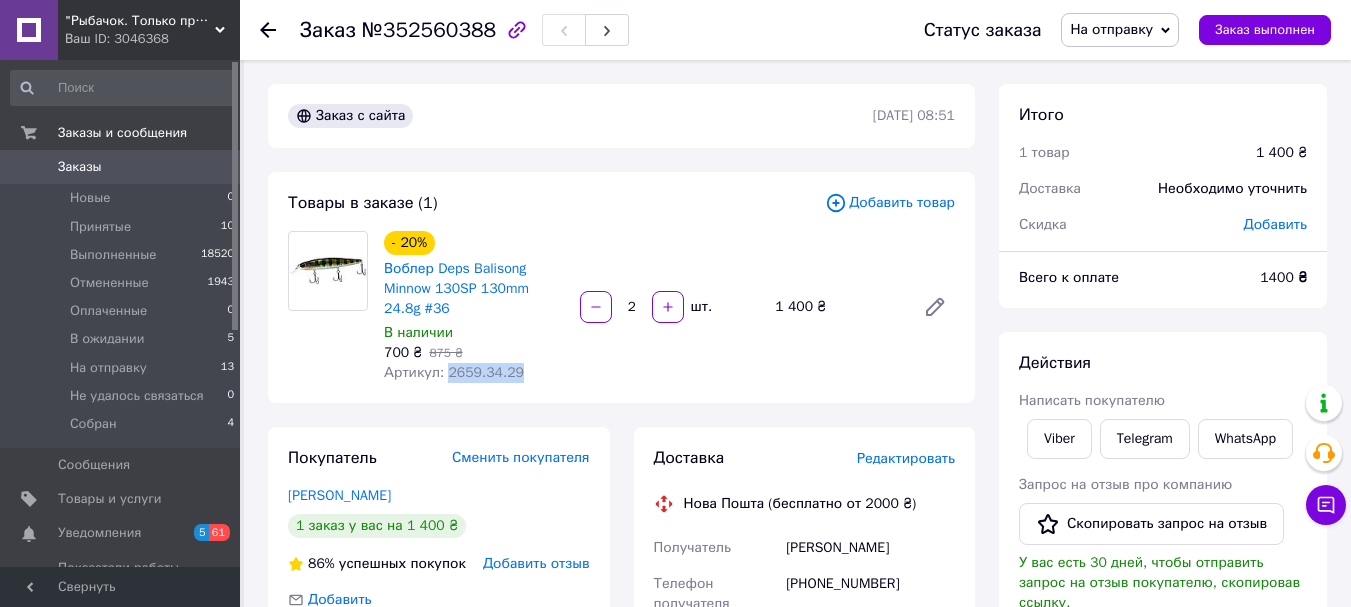 copy on "2659.34.29" 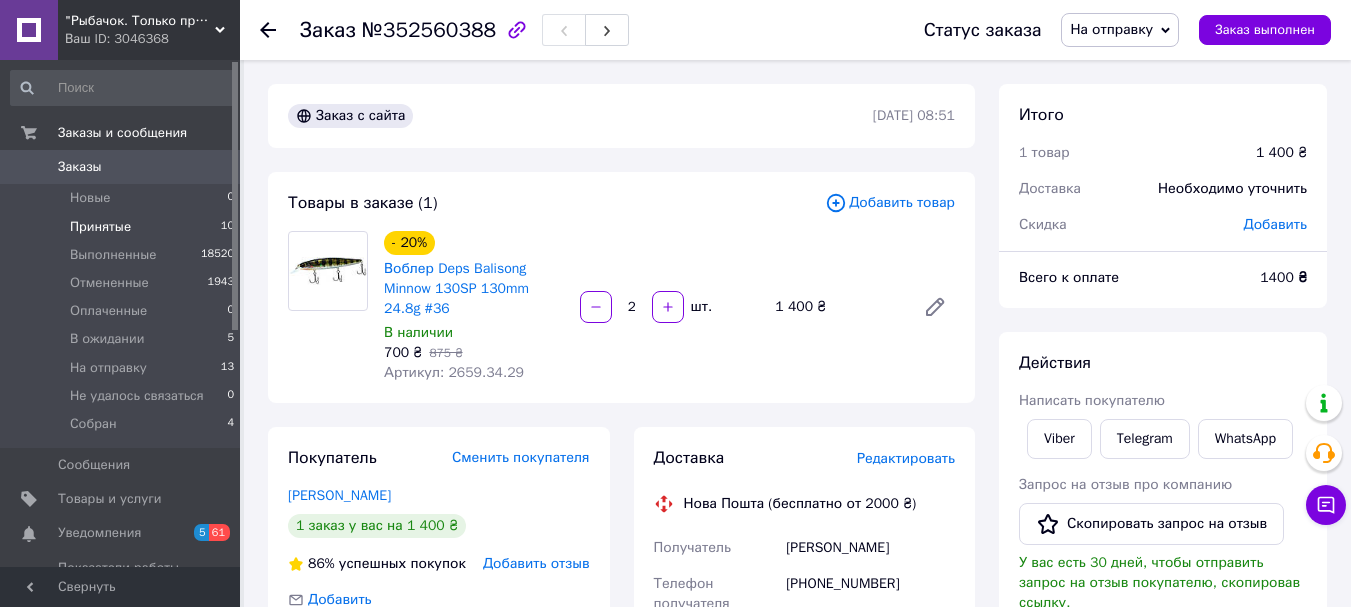 click on "Принятые" at bounding box center (100, 227) 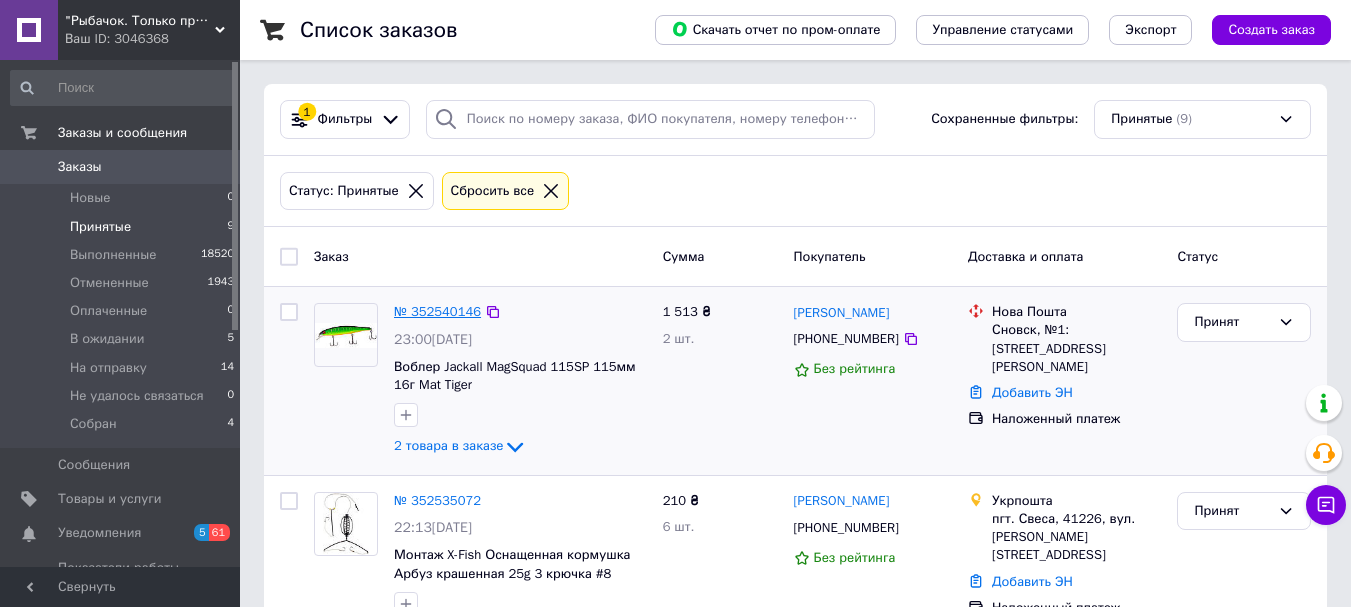 click on "№ 352540146" at bounding box center [437, 311] 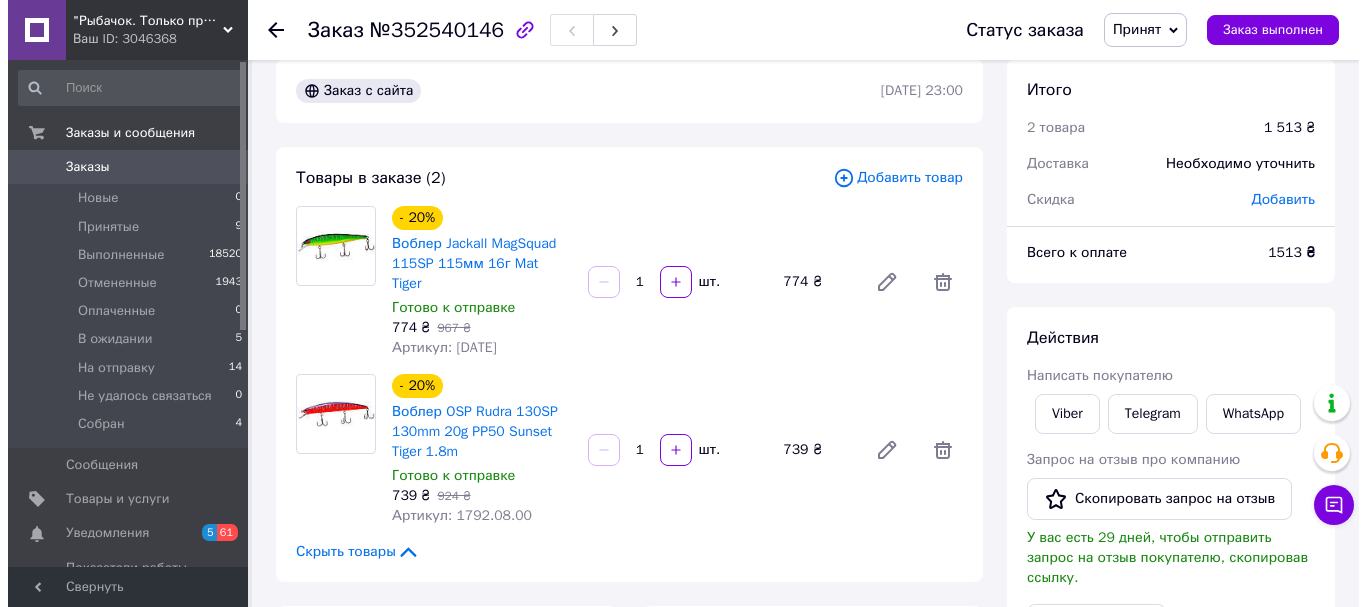 scroll, scrollTop: 0, scrollLeft: 0, axis: both 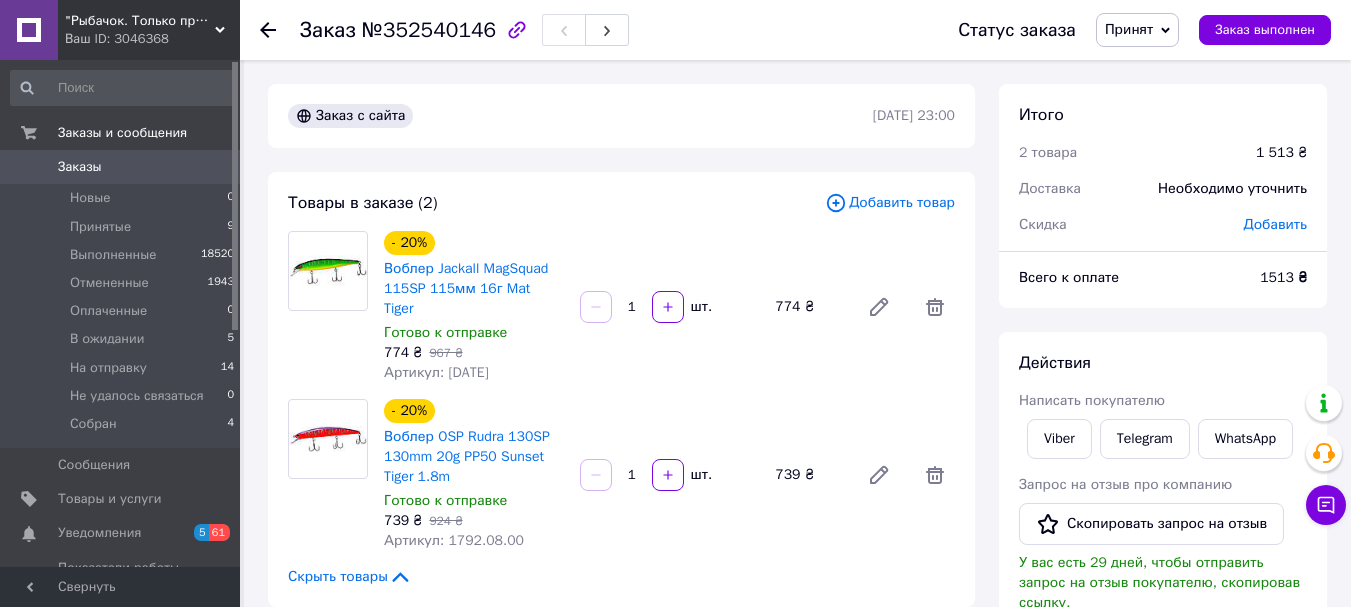 click on "Артикул: 1792.08.00" at bounding box center [454, 540] 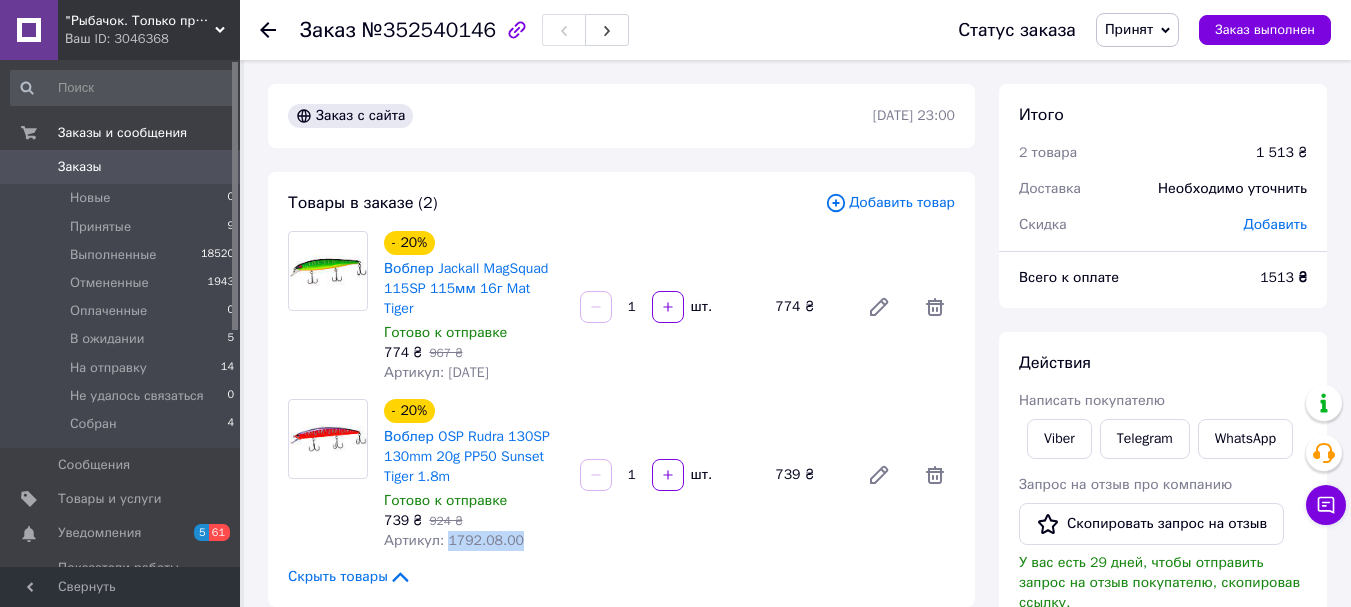 click on "Артикул: 1792.08.00" at bounding box center (454, 540) 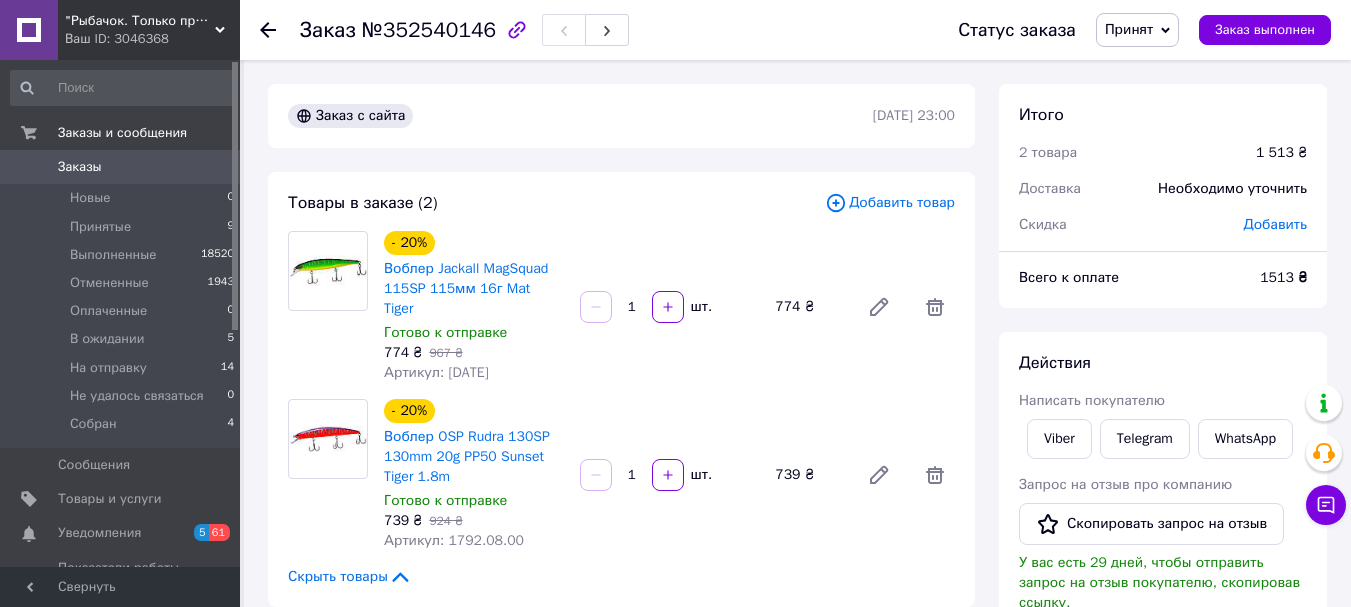 click on "Артикул: [DATE]" at bounding box center [436, 372] 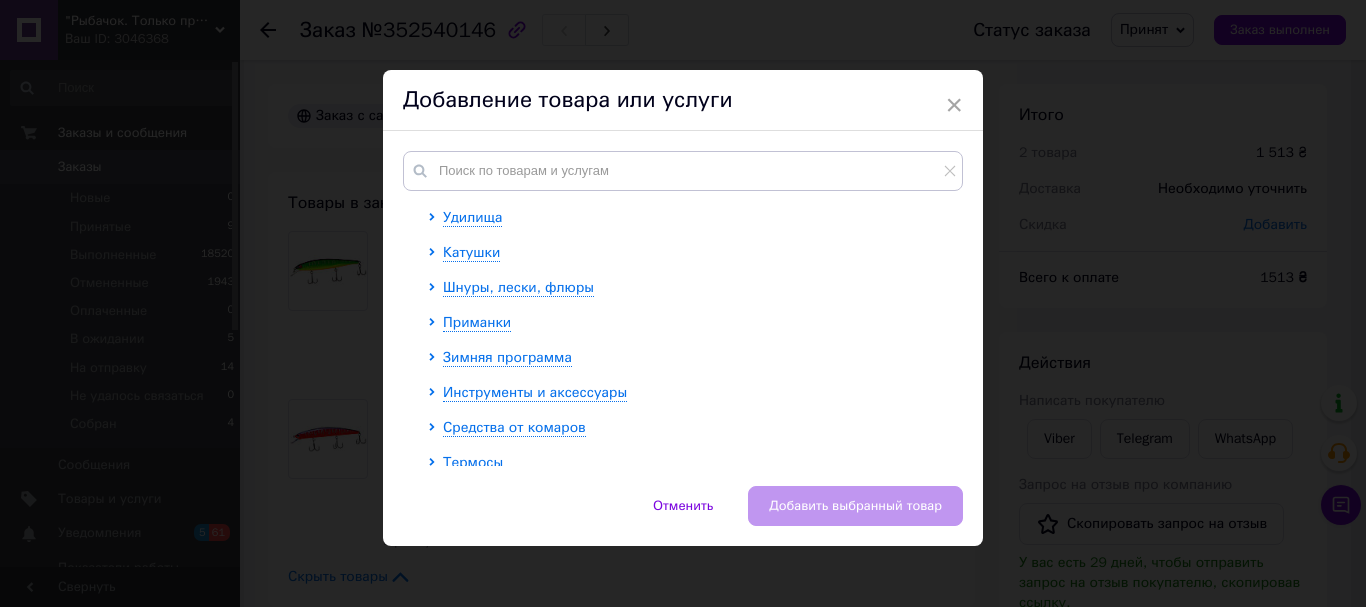 scroll, scrollTop: 200, scrollLeft: 0, axis: vertical 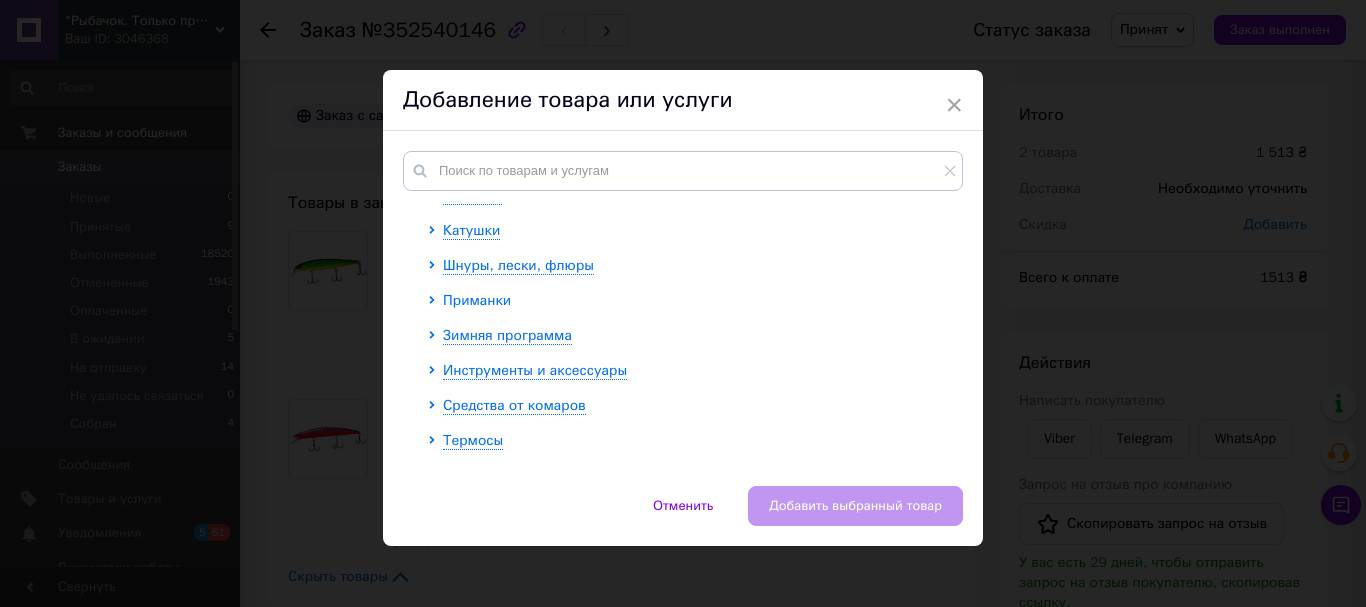 click 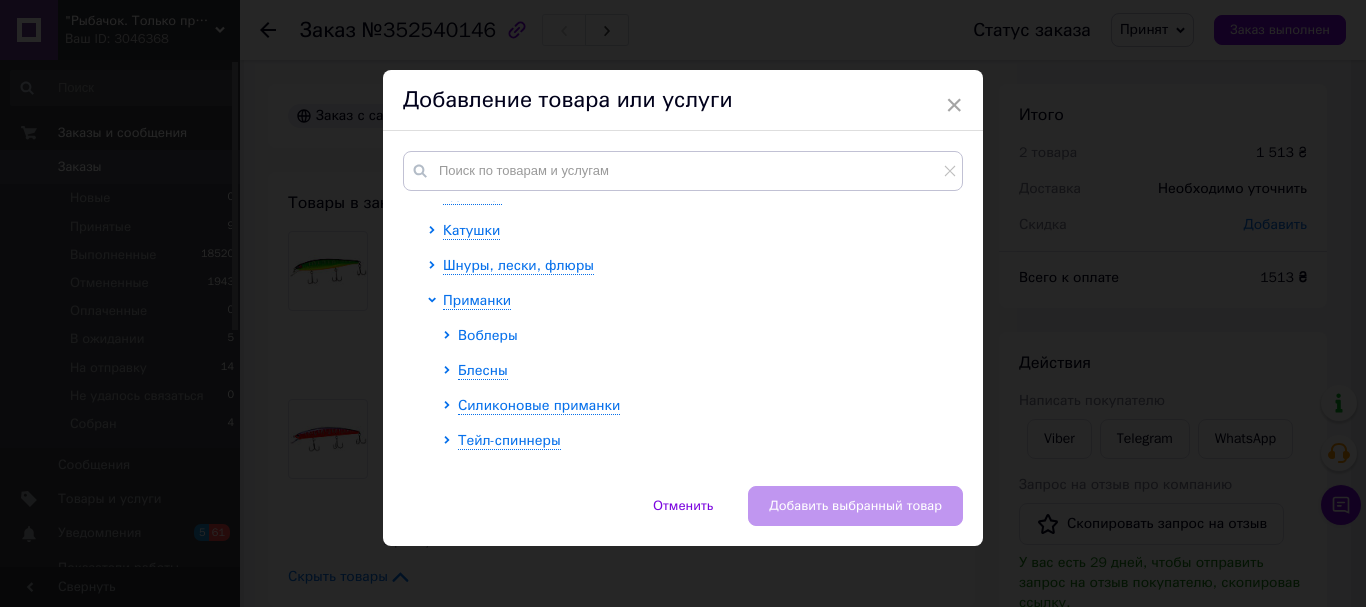 click 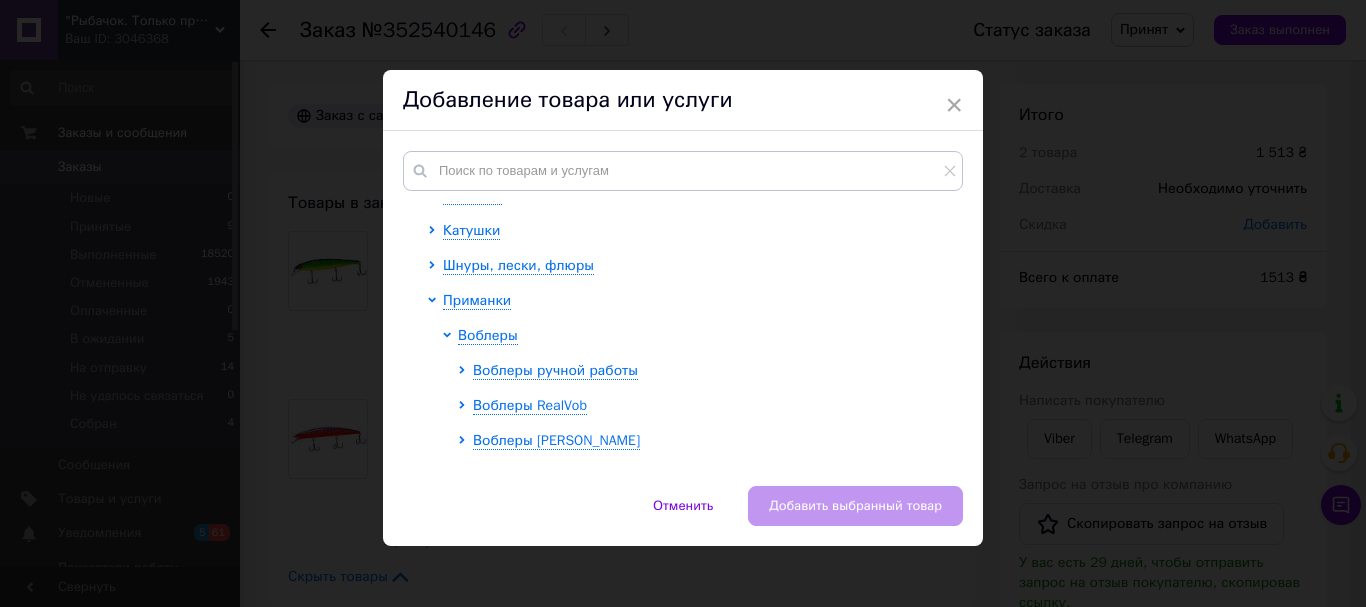 scroll, scrollTop: 300, scrollLeft: 0, axis: vertical 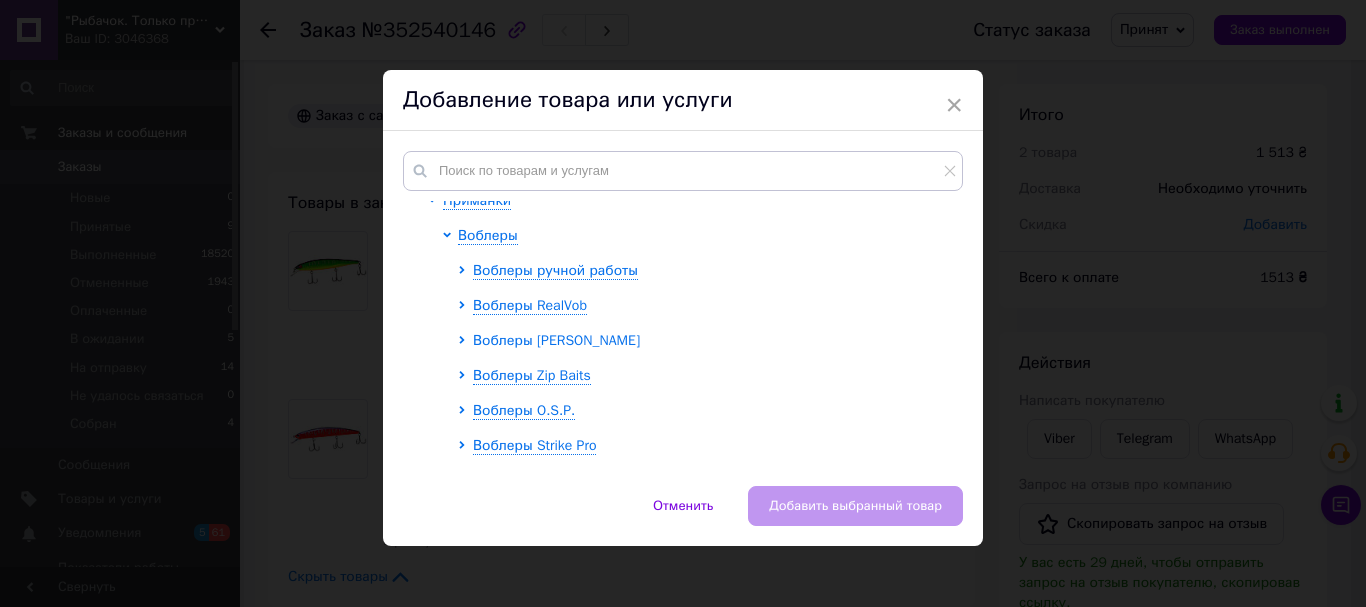 click 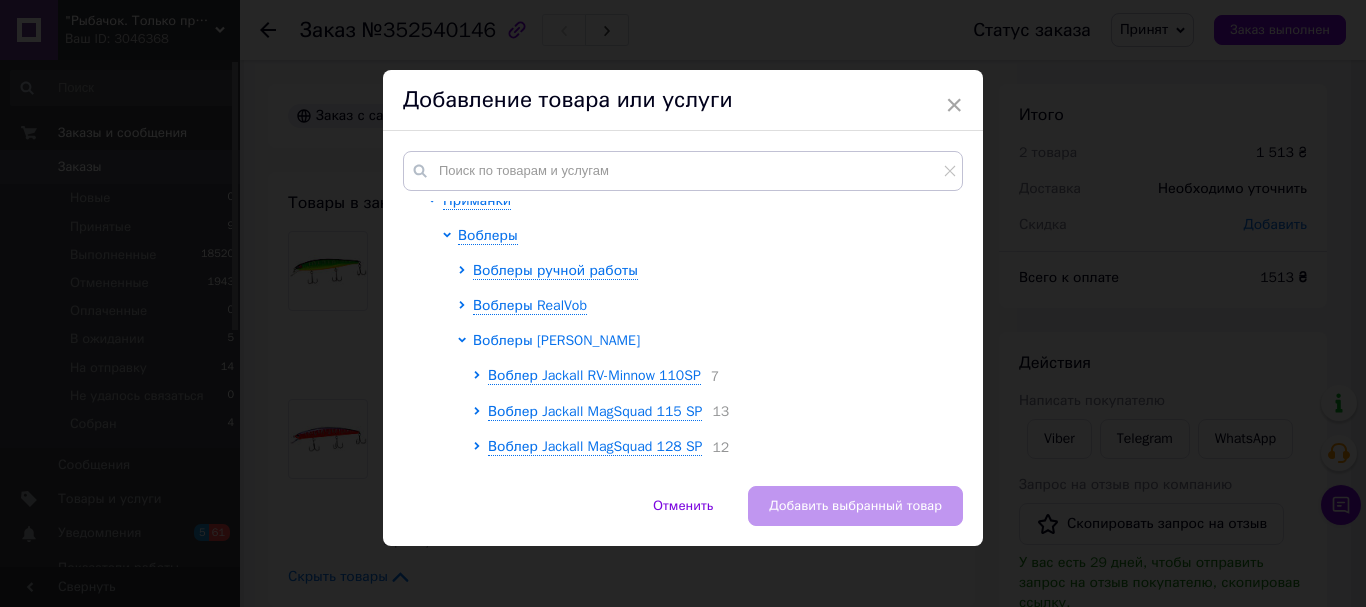 scroll, scrollTop: 400, scrollLeft: 0, axis: vertical 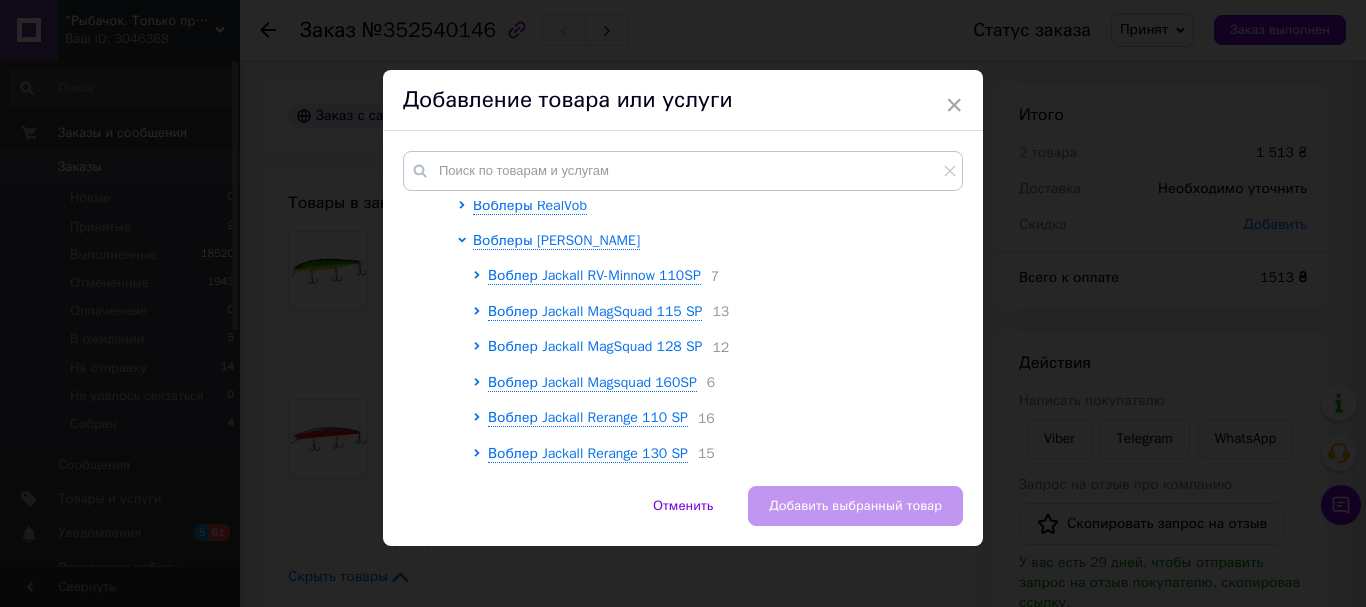 click 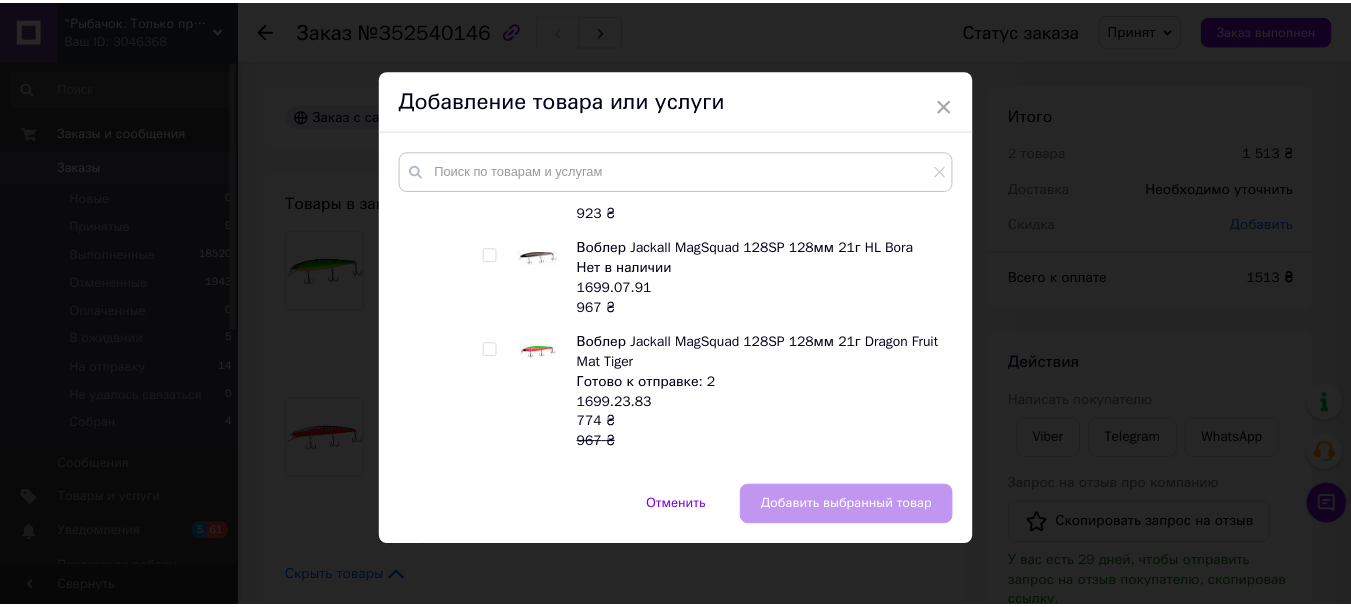 scroll, scrollTop: 1000, scrollLeft: 0, axis: vertical 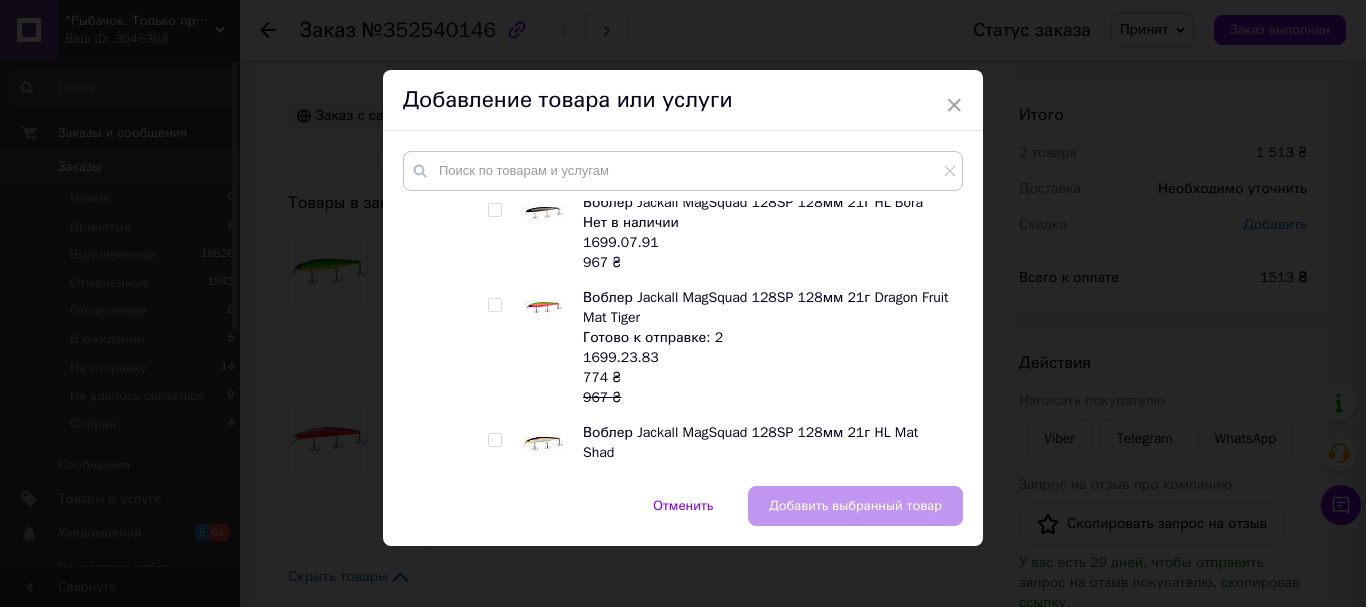 click at bounding box center [494, 305] 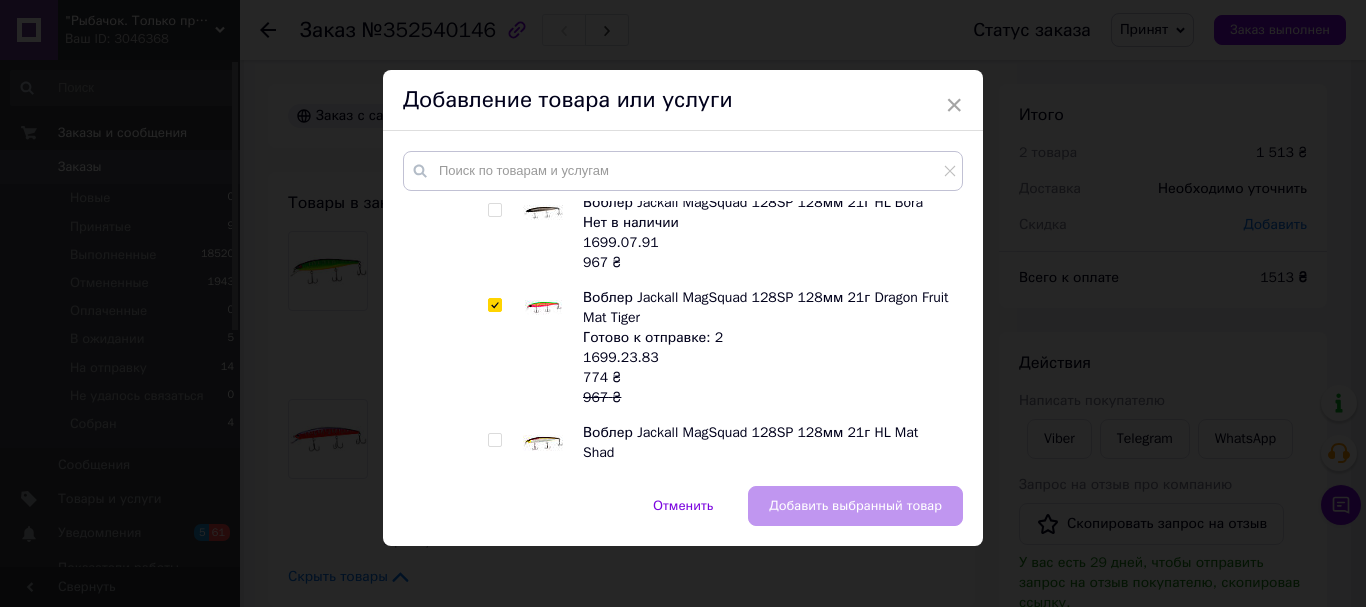 checkbox on "true" 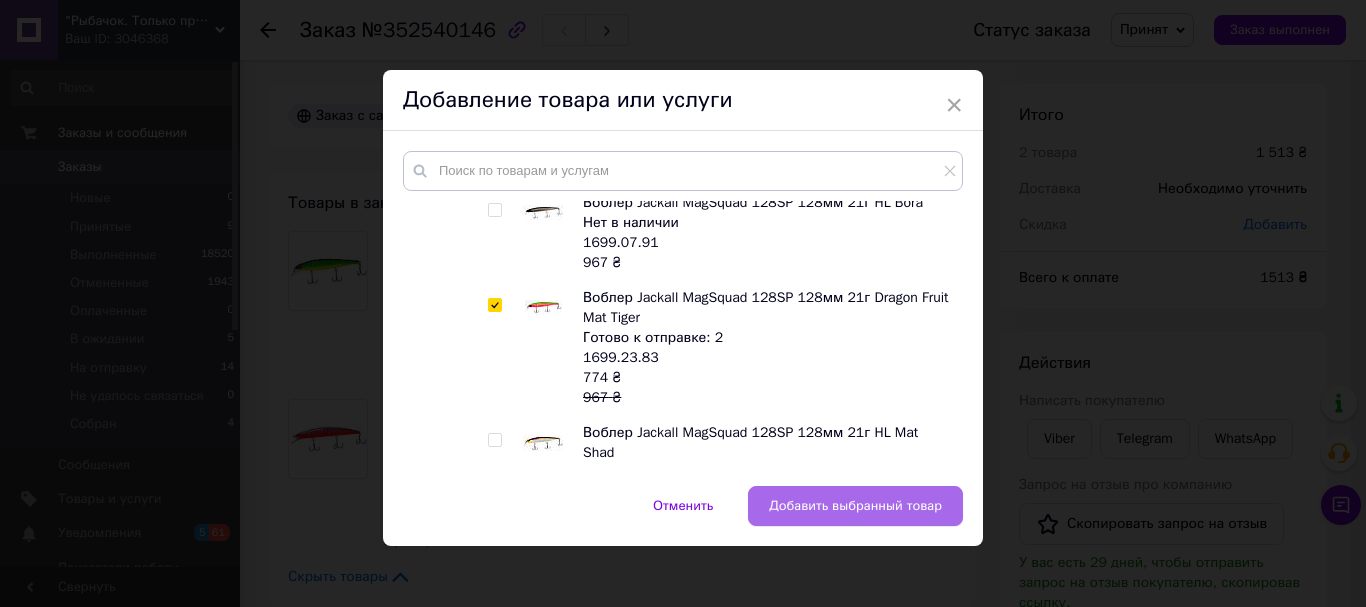 click on "Добавить выбранный товар" at bounding box center [855, 506] 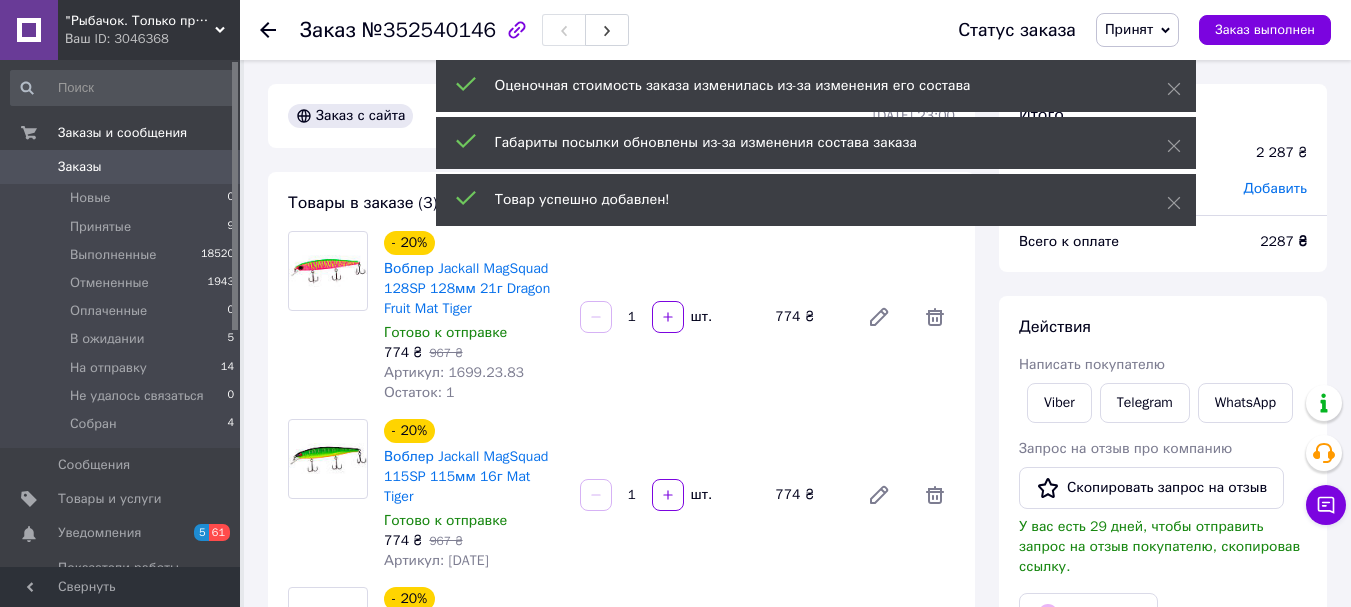 scroll, scrollTop: 100, scrollLeft: 0, axis: vertical 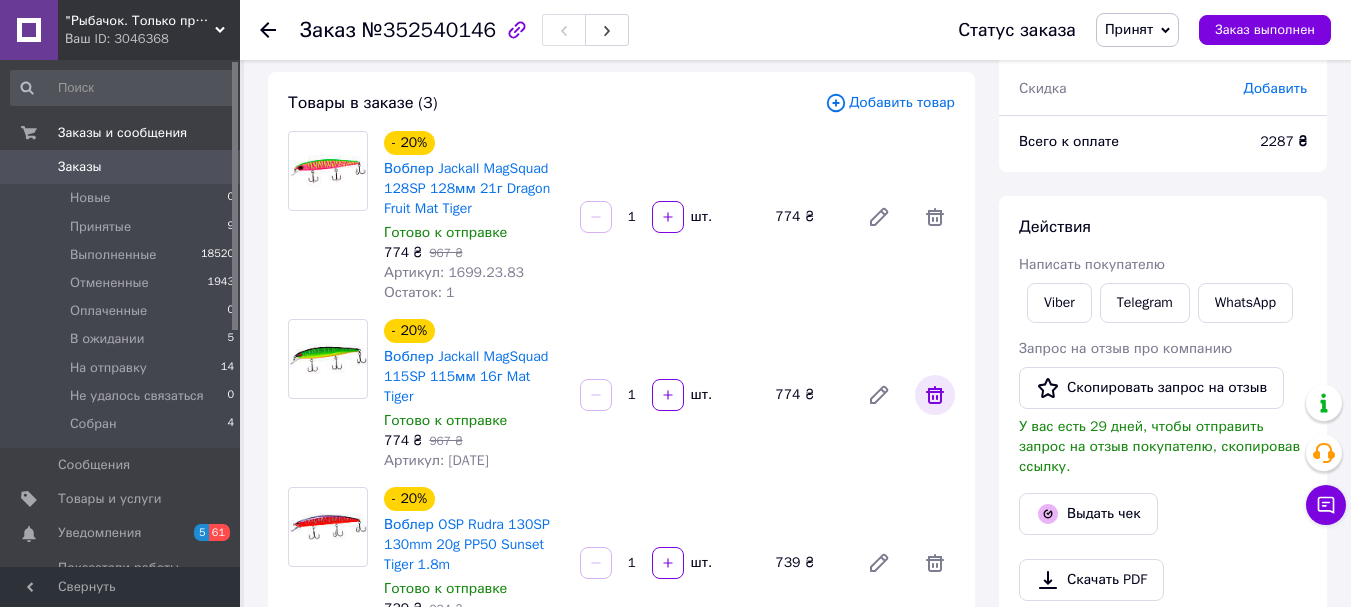 click 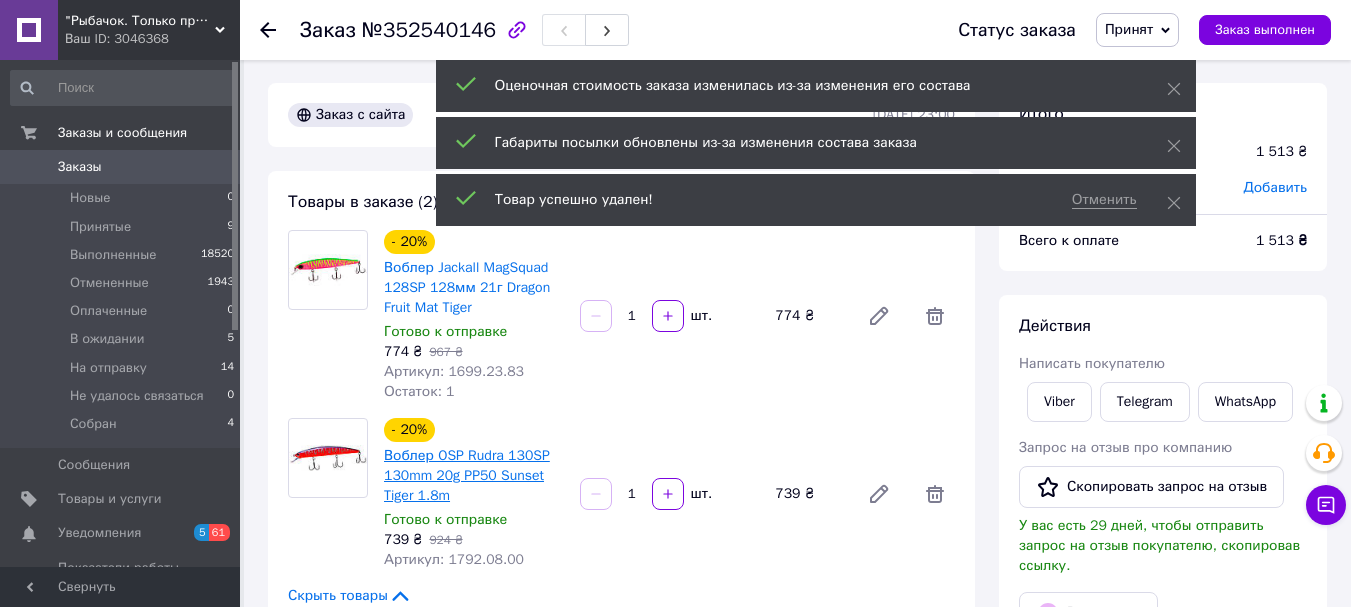 scroll, scrollTop: 0, scrollLeft: 0, axis: both 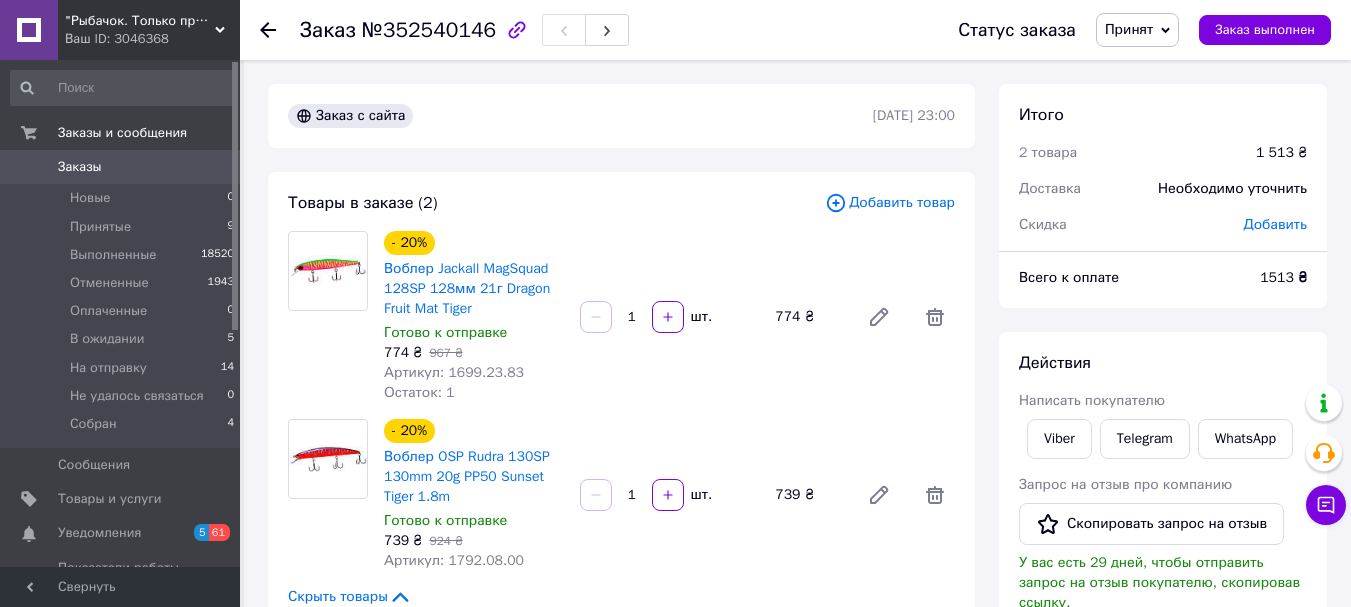 click on "Артикул: 1699.23.83" at bounding box center (454, 372) 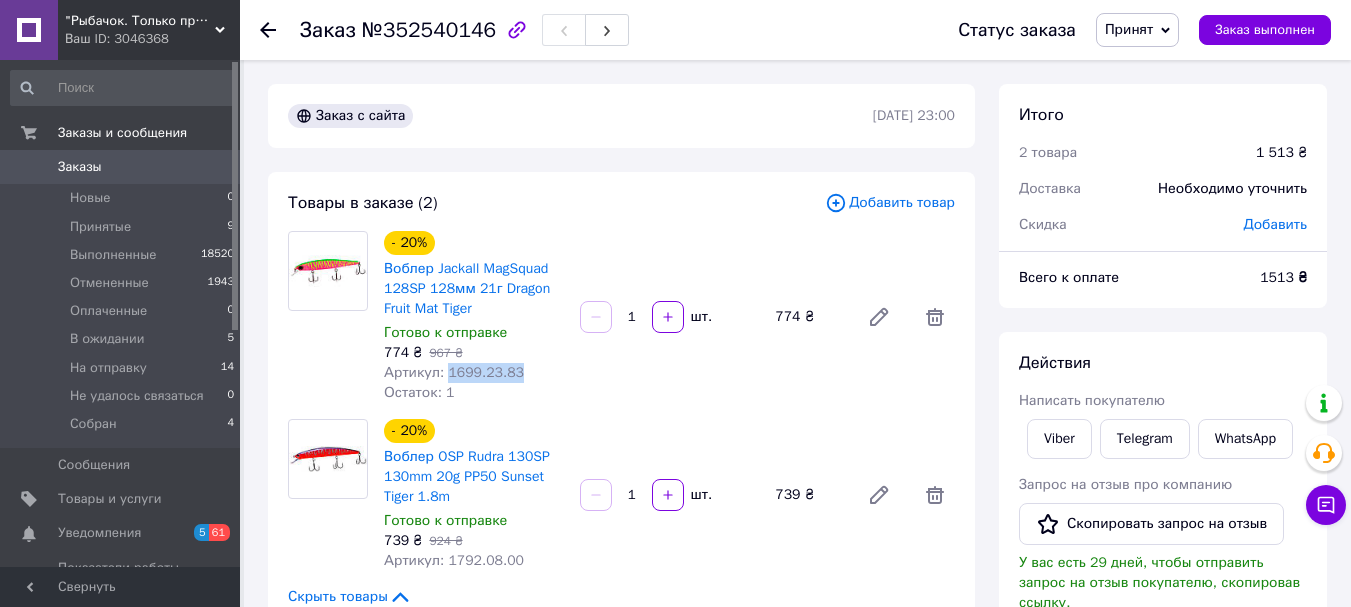 click on "Артикул: 1699.23.83" at bounding box center [454, 372] 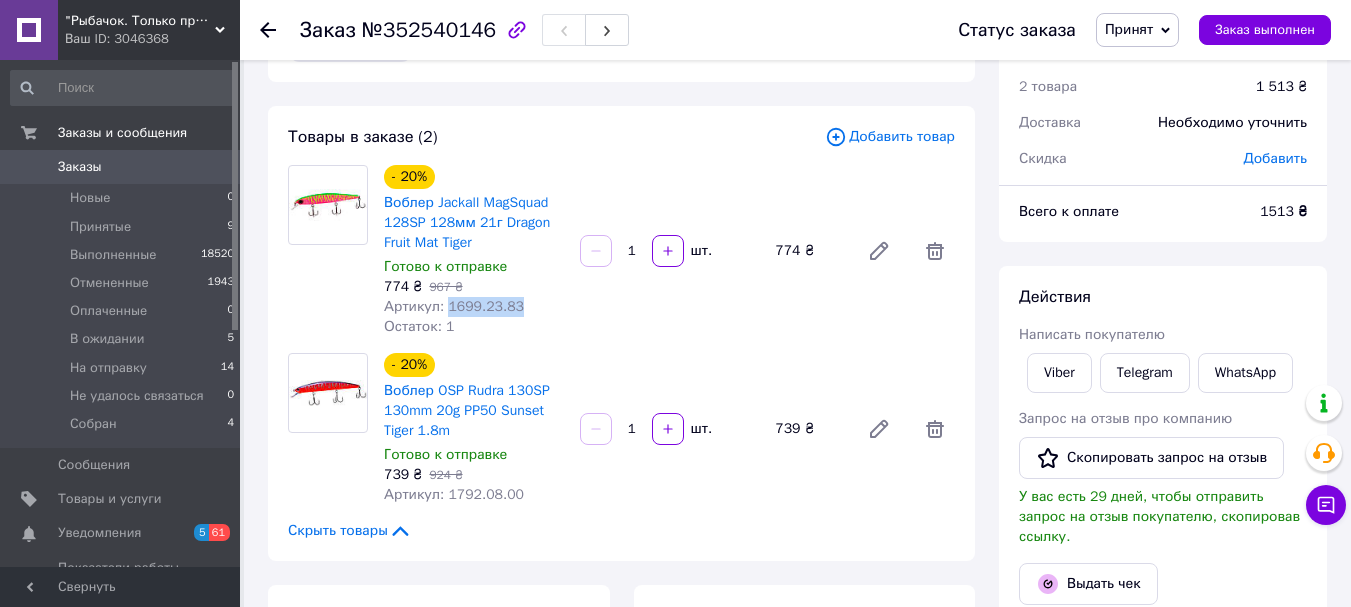 scroll, scrollTop: 100, scrollLeft: 0, axis: vertical 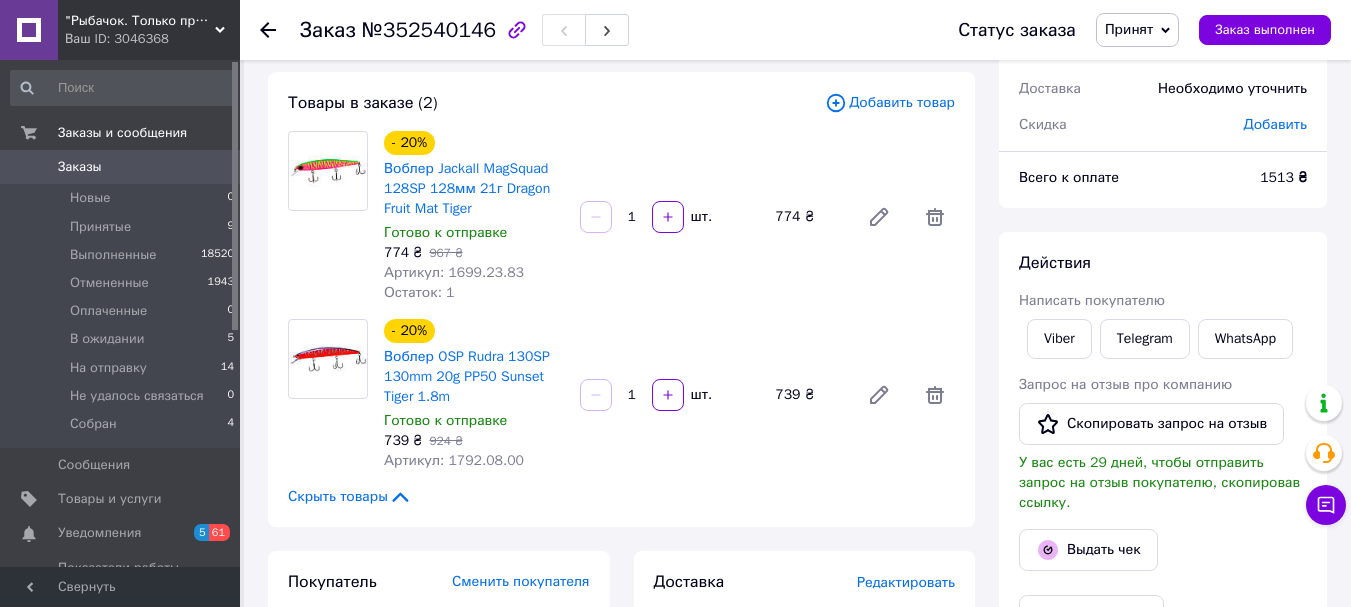 click on "Артикул: 1792.08.00" at bounding box center (454, 460) 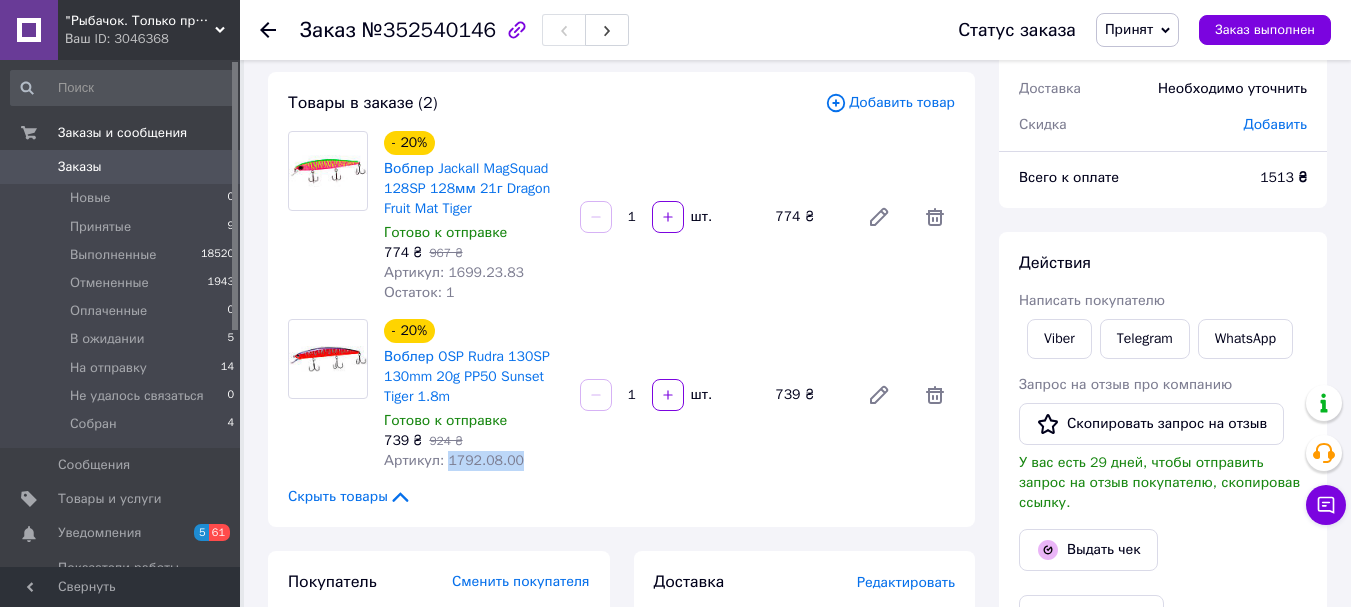 click on "Артикул: 1792.08.00" at bounding box center [454, 460] 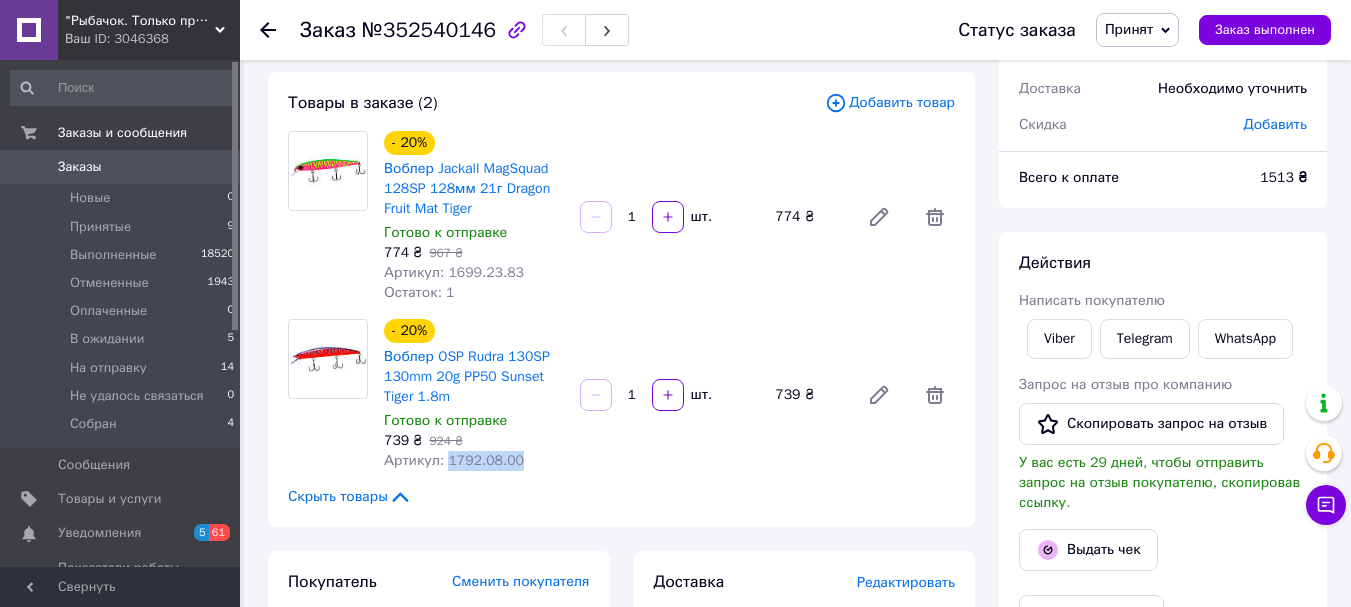 click on "Принят" at bounding box center (1129, 29) 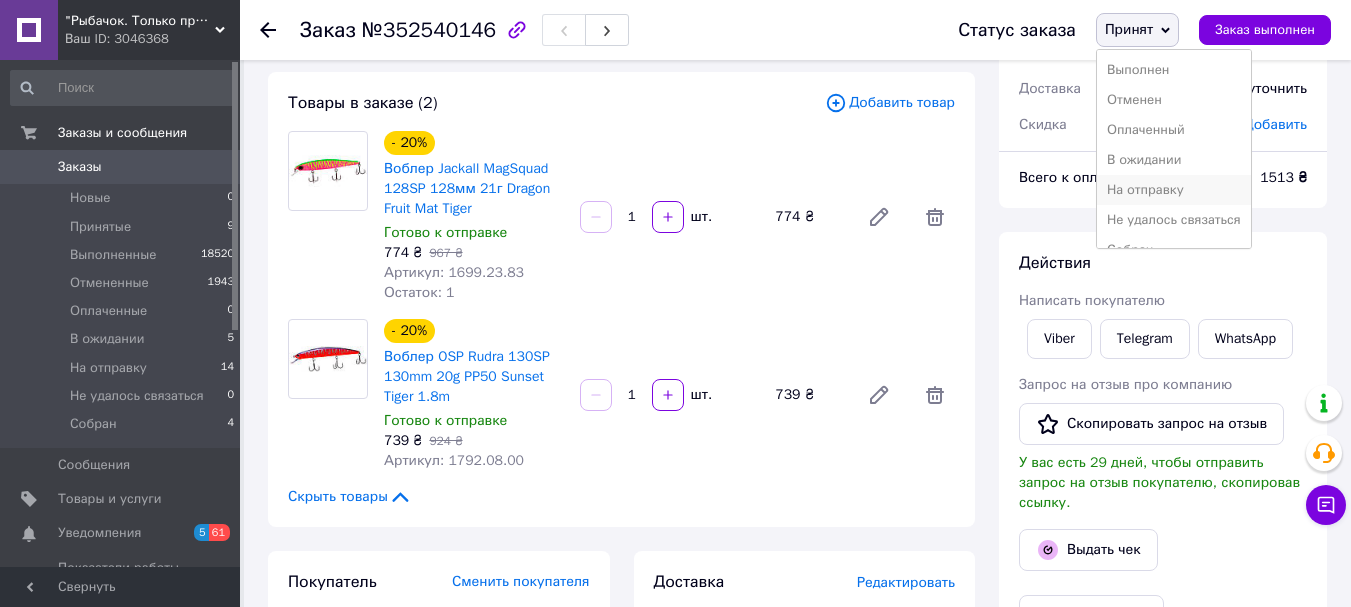 click on "На отправку" at bounding box center (1174, 190) 